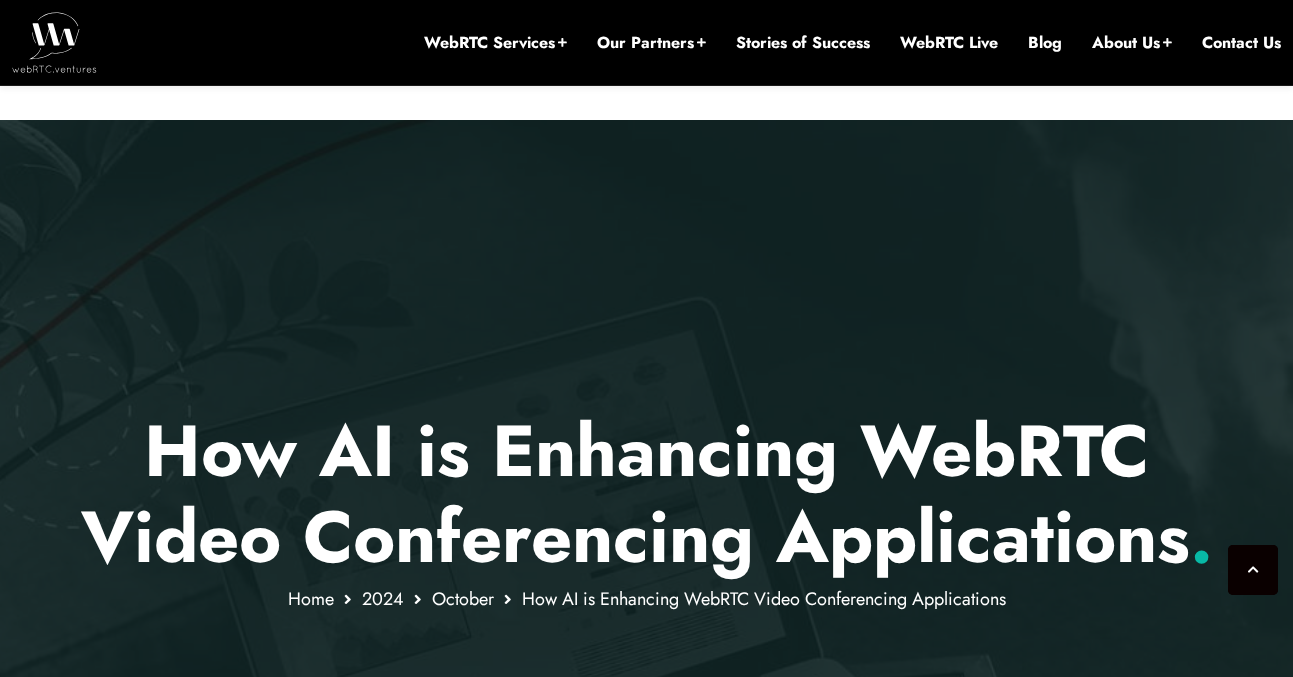 scroll, scrollTop: 962, scrollLeft: 0, axis: vertical 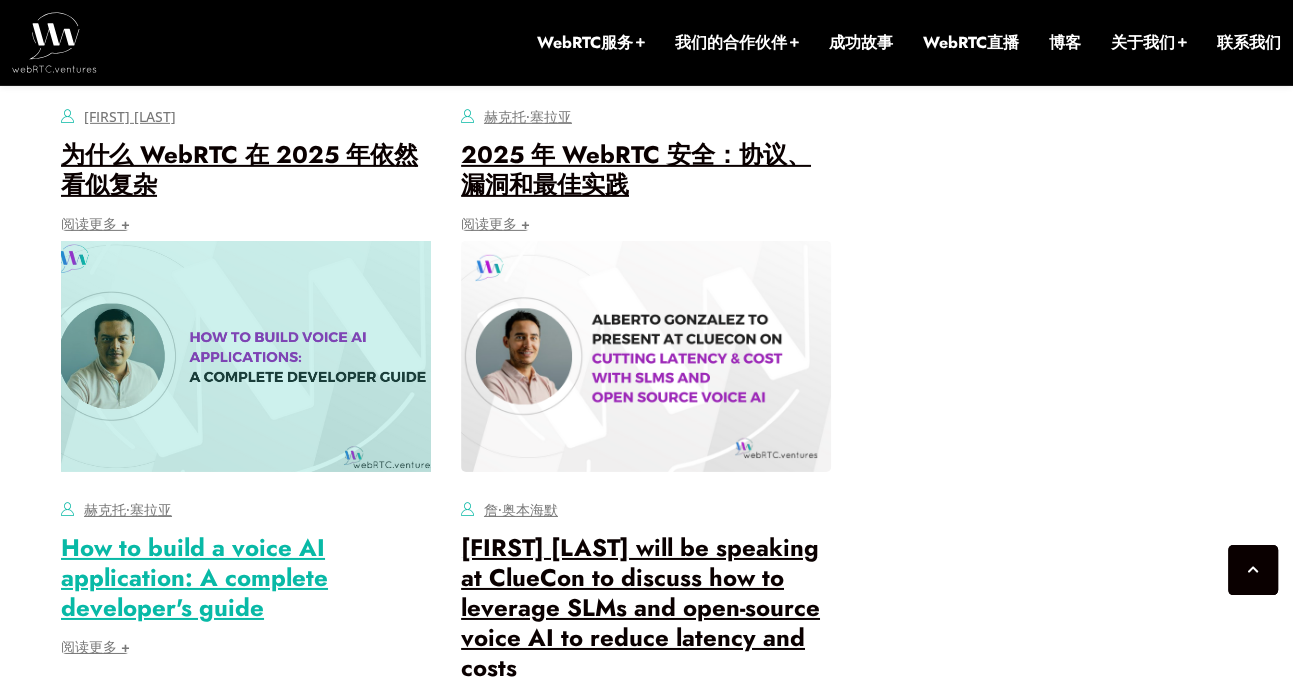 click on "How to build a voice AI application: A complete developer's guide" at bounding box center [194, 577] 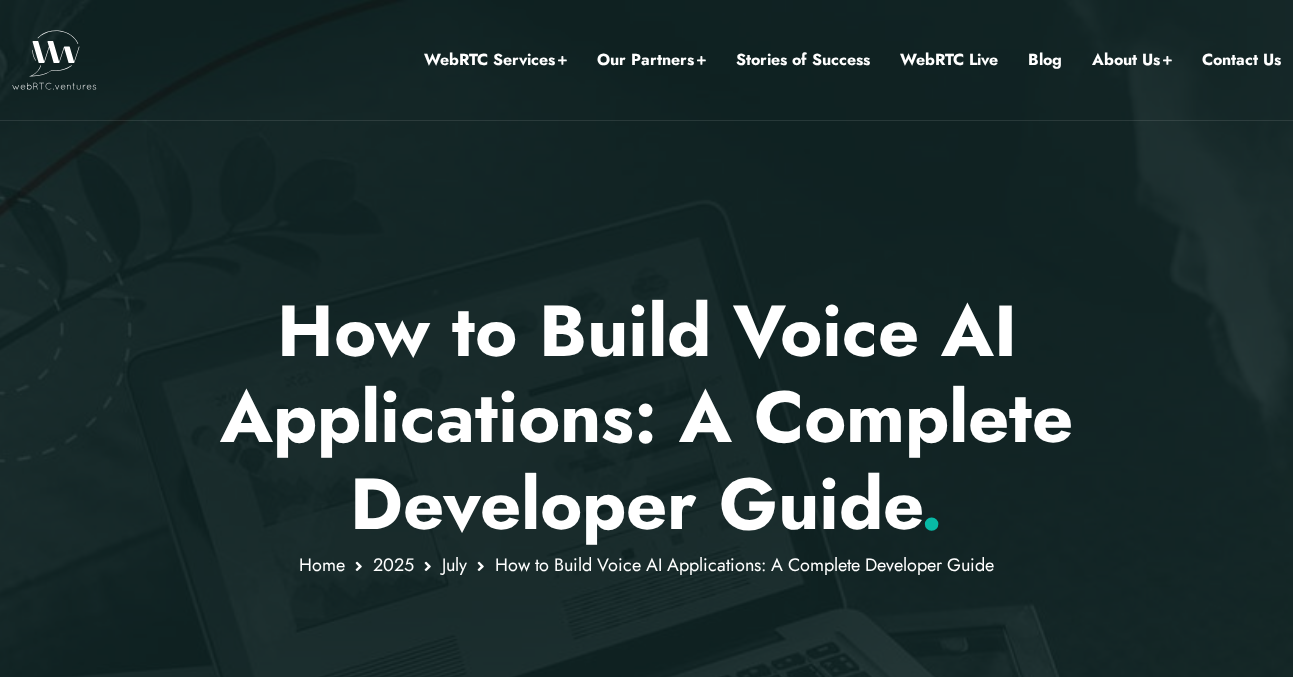 scroll, scrollTop: 0, scrollLeft: 0, axis: both 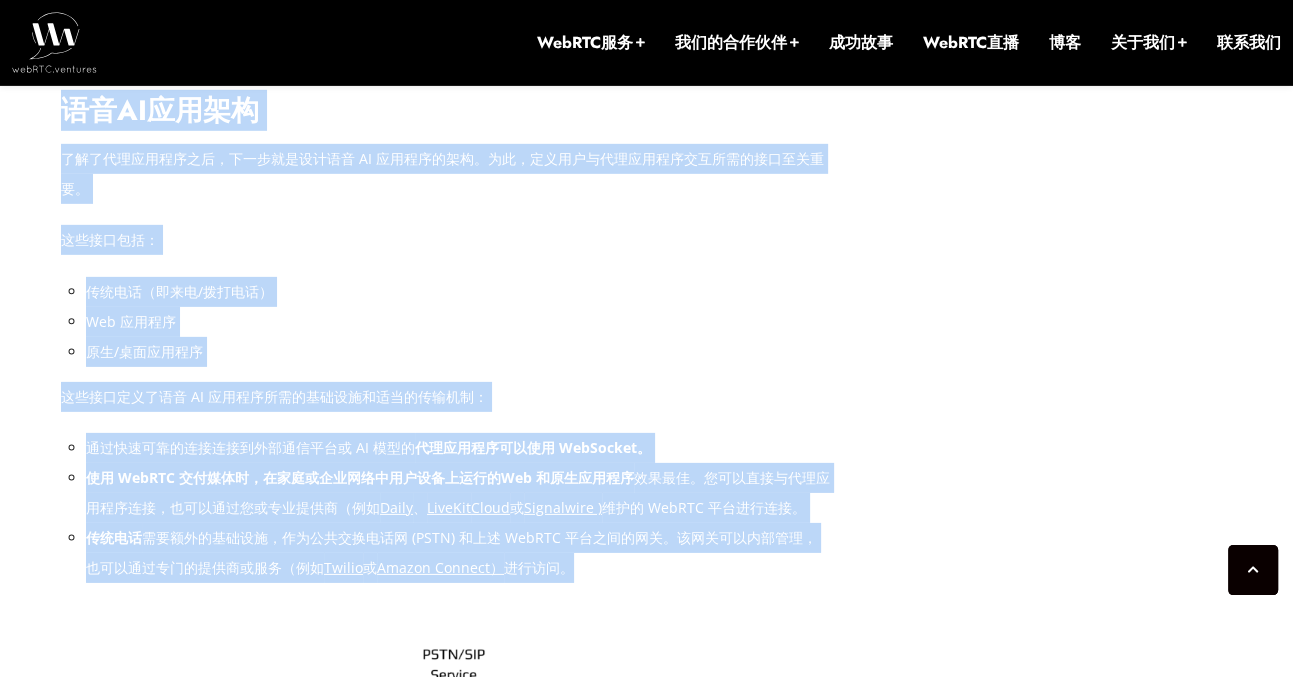 drag, startPoint x: 66, startPoint y: 112, endPoint x: 604, endPoint y: 557, distance: 698.1898 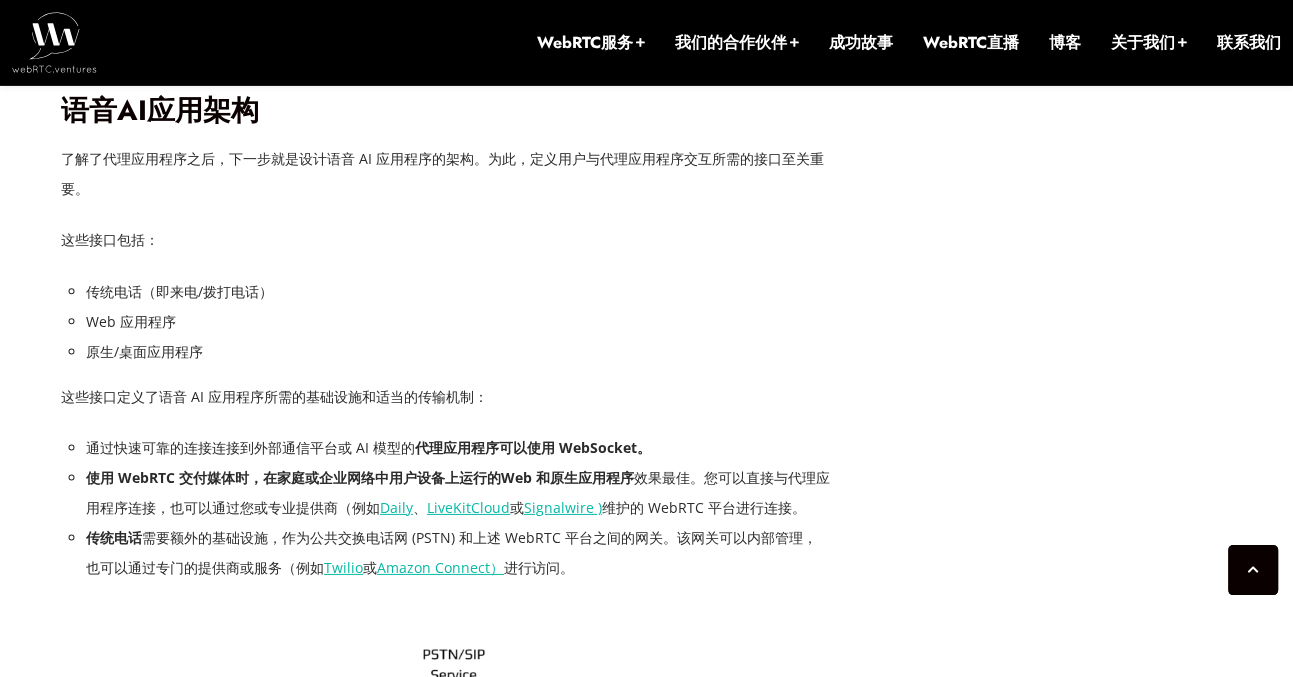 click on "这些接口定义了语音 AI 应用程序所需的基础设施和适当的传输机制：" at bounding box center [446, 397] 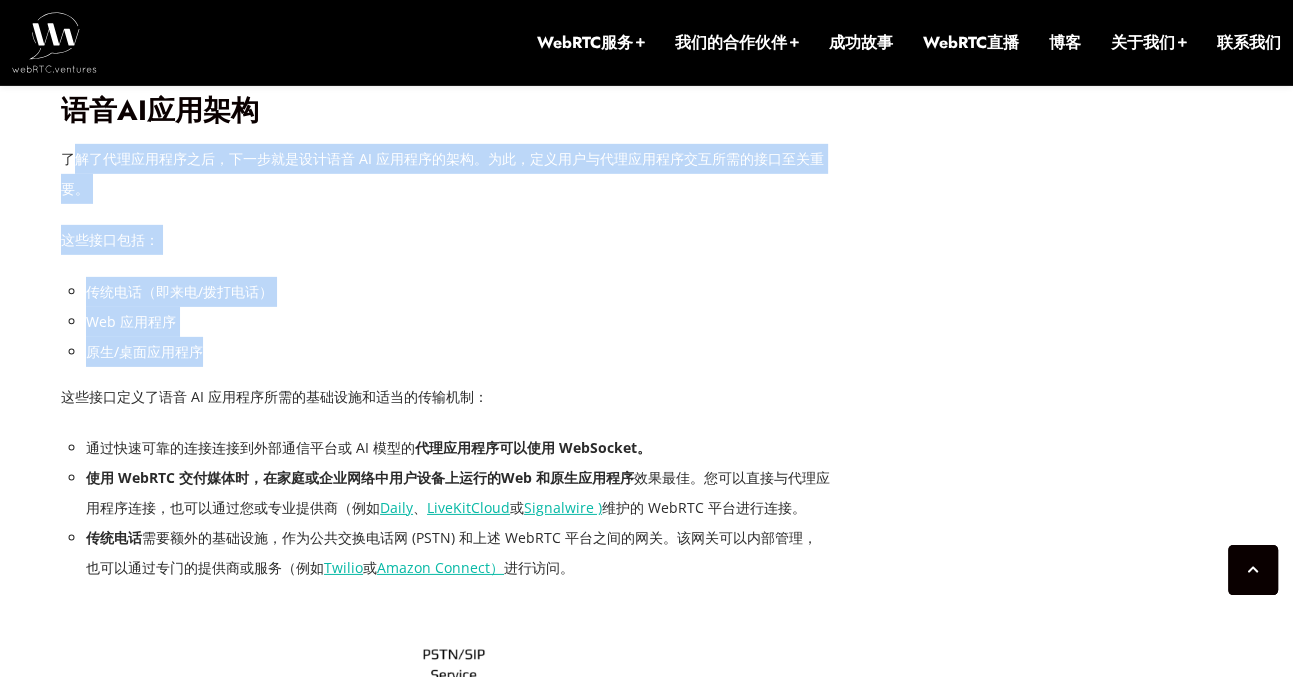 drag, startPoint x: 68, startPoint y: 158, endPoint x: 428, endPoint y: 376, distance: 420.86102 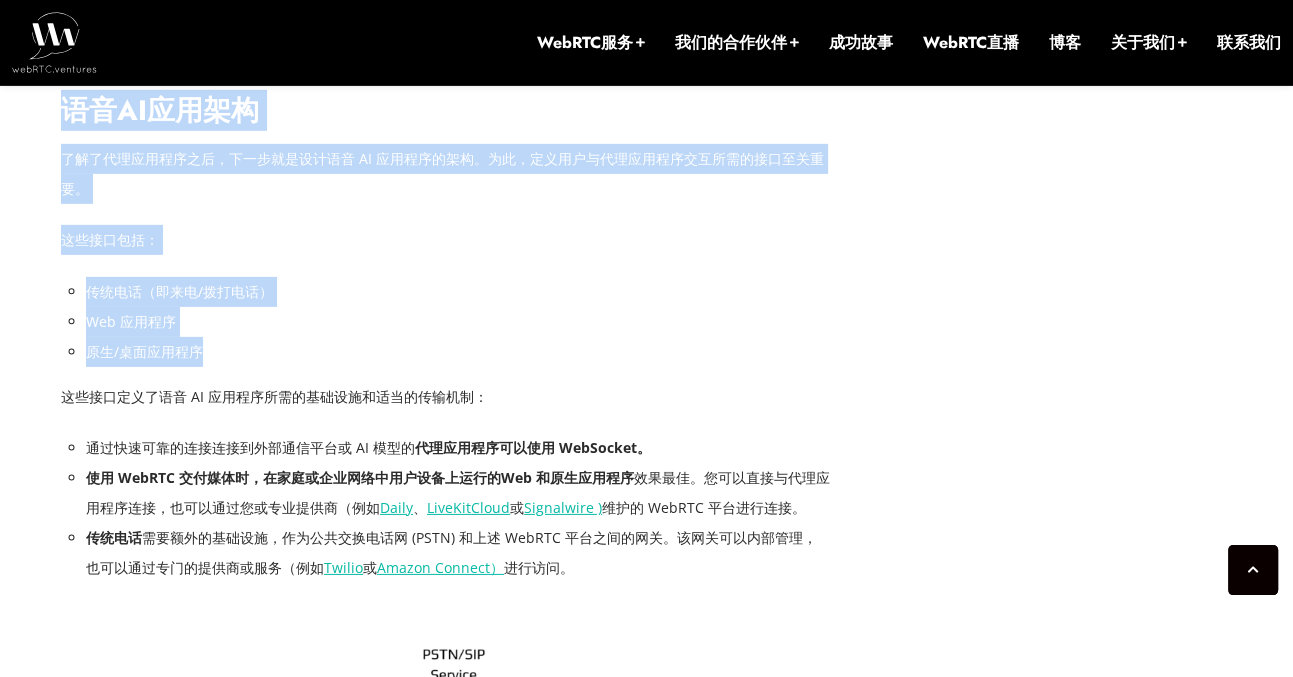 drag, startPoint x: 63, startPoint y: 101, endPoint x: 246, endPoint y: 344, distance: 304.2006 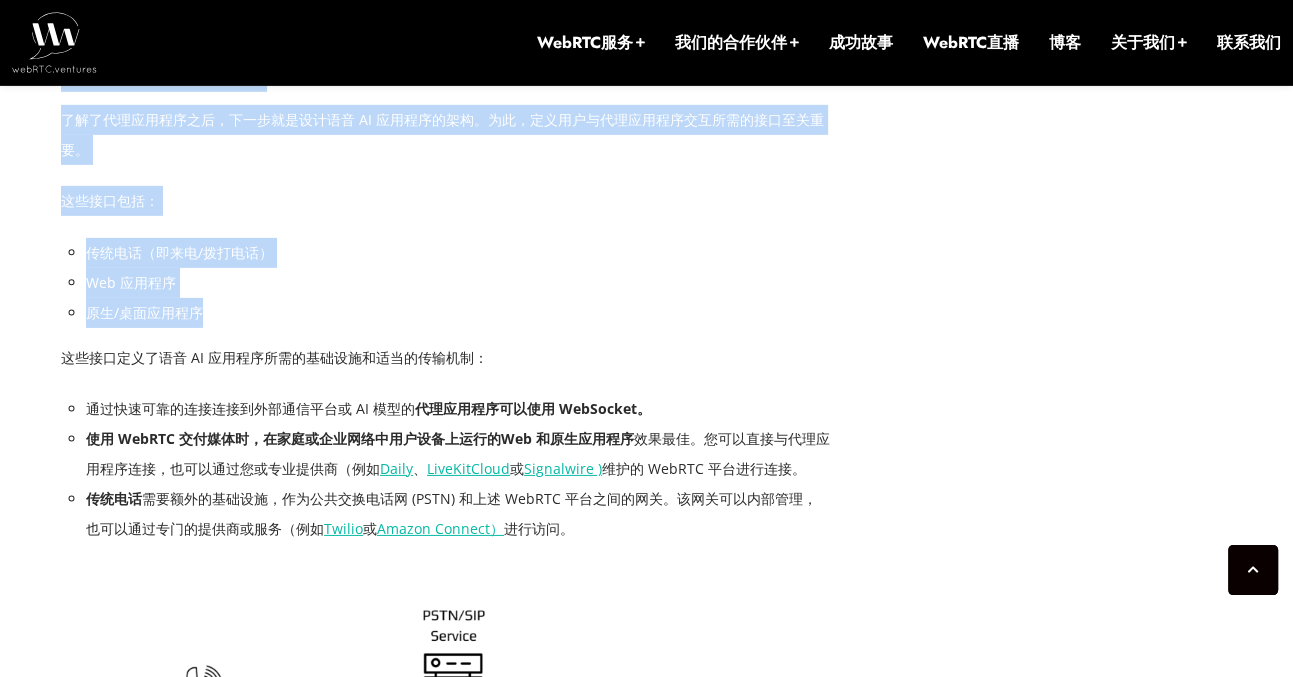 scroll, scrollTop: 5336, scrollLeft: 0, axis: vertical 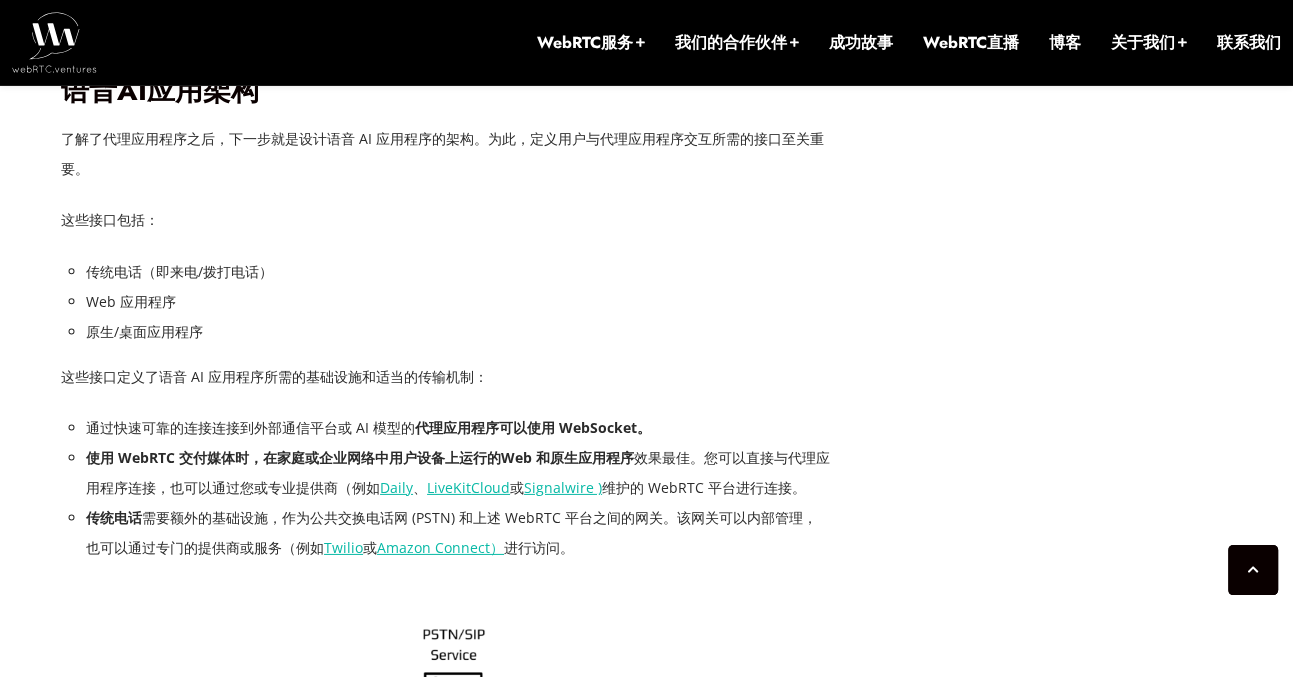 click on "这些接口包括：" at bounding box center (446, 220) 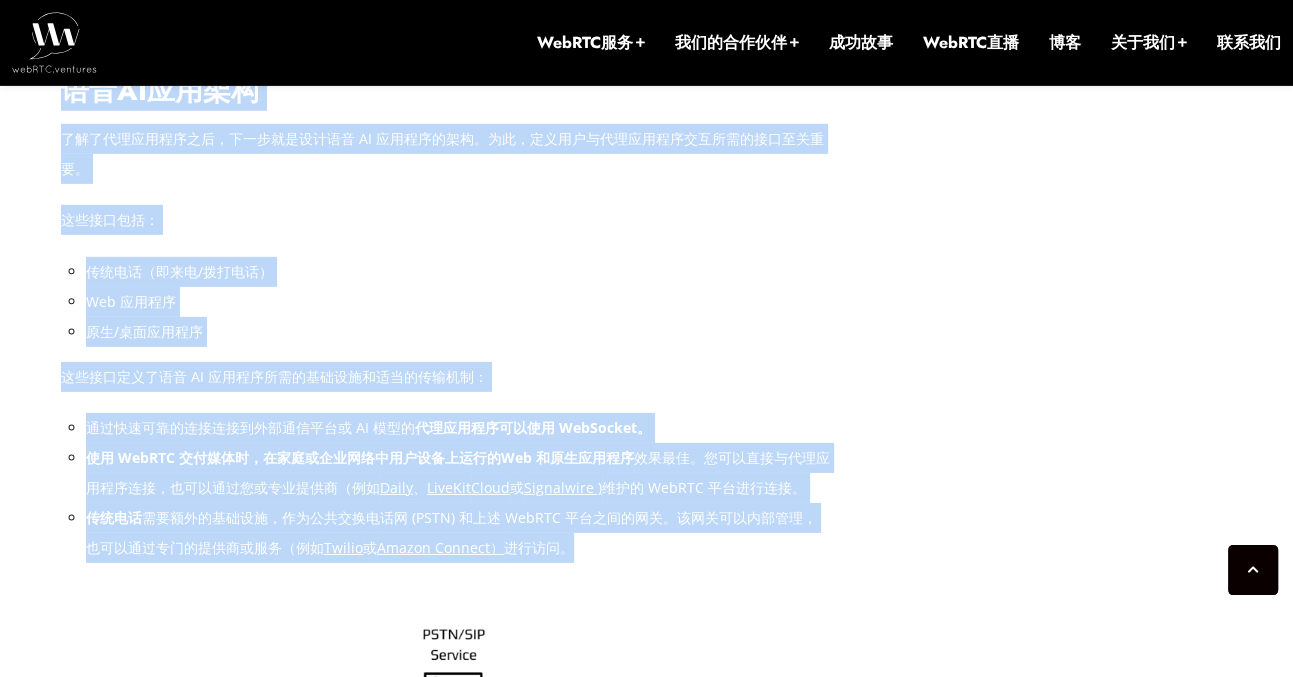 drag, startPoint x: 48, startPoint y: 90, endPoint x: 602, endPoint y: 553, distance: 722.0007 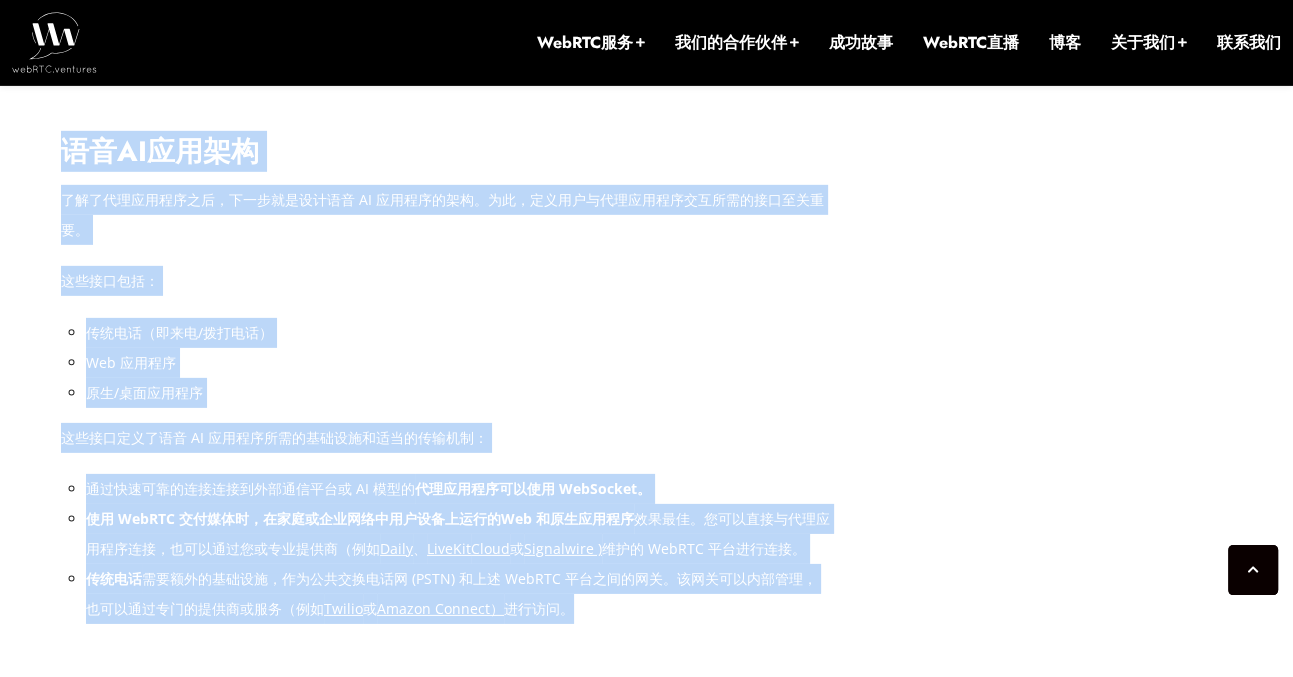 scroll, scrollTop: 5289, scrollLeft: 0, axis: vertical 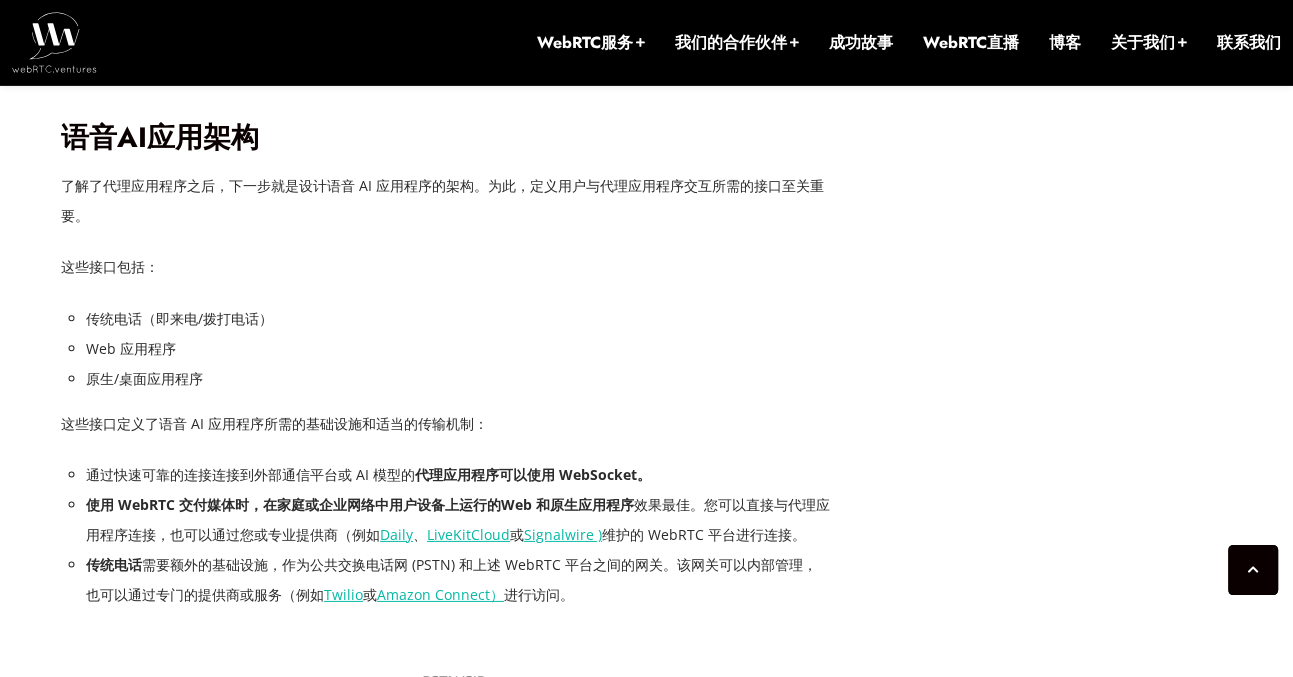 click on "传统电话（即来电/拨打电话）" at bounding box center (458, 319) 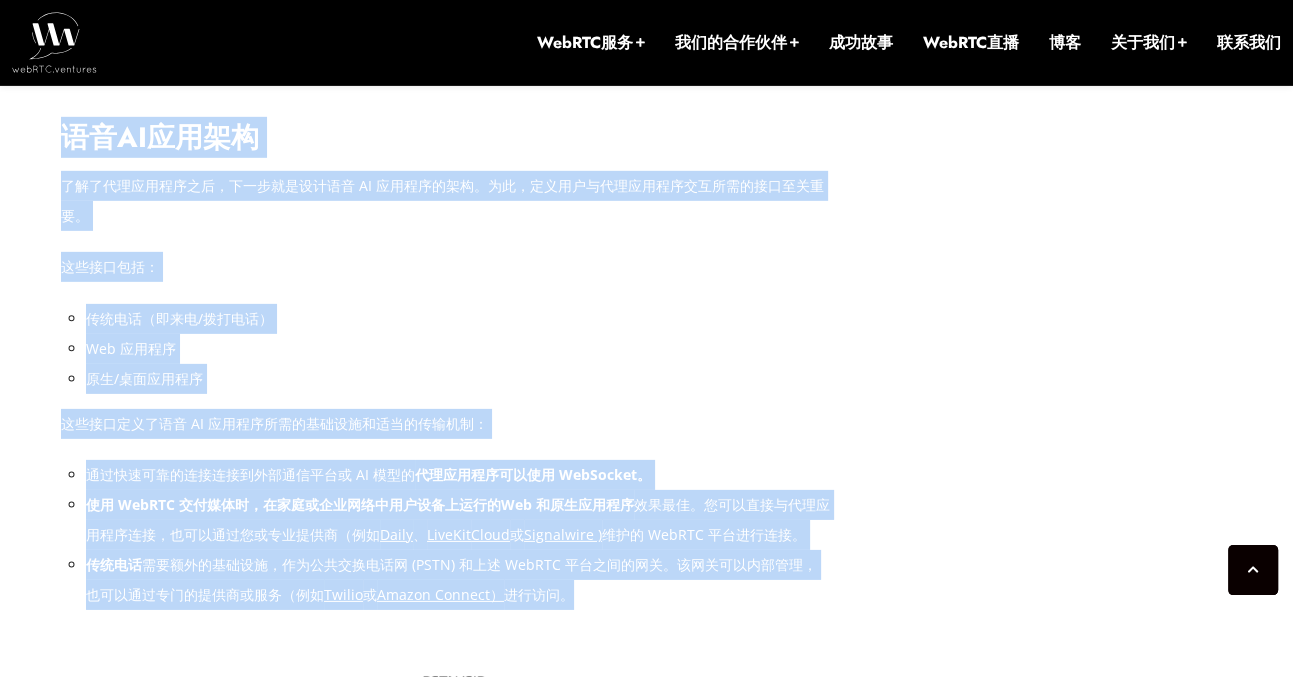 drag, startPoint x: 69, startPoint y: 146, endPoint x: 652, endPoint y: 591, distance: 733.4262 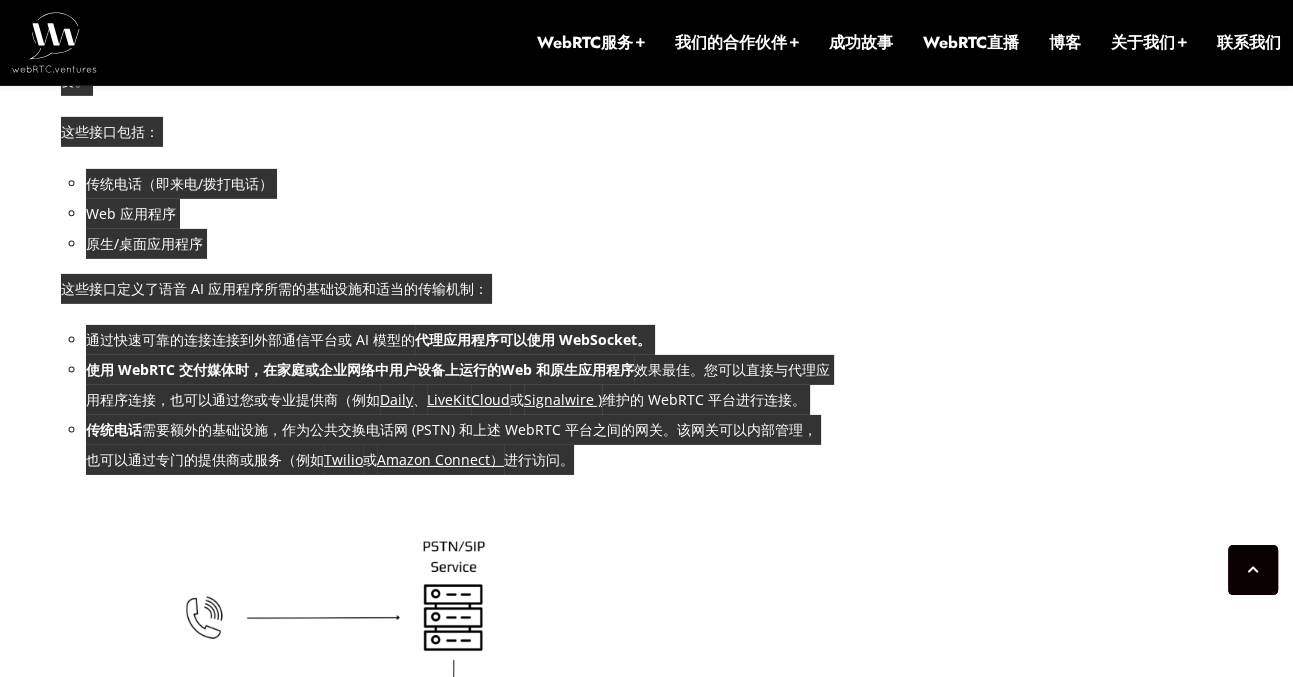 scroll, scrollTop: 5438, scrollLeft: 0, axis: vertical 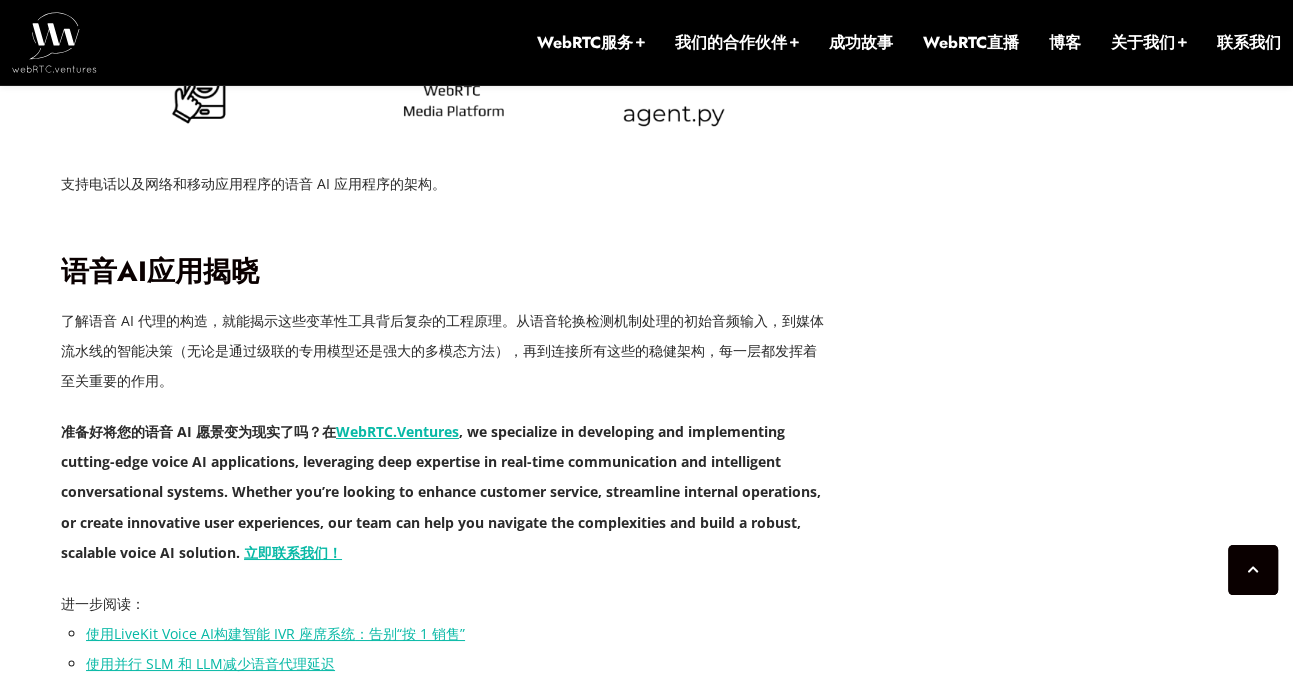 click on "构建智能 IVR 座席系统" at bounding box center (284, 633) 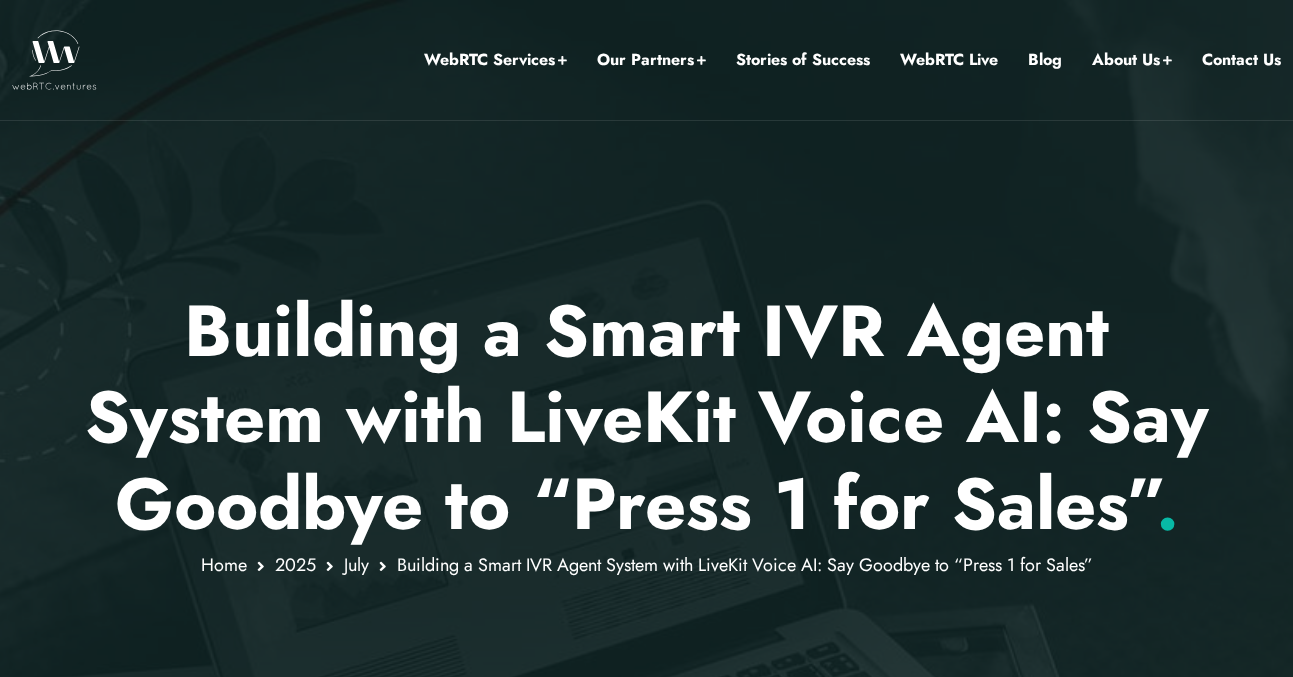 scroll, scrollTop: 0, scrollLeft: 0, axis: both 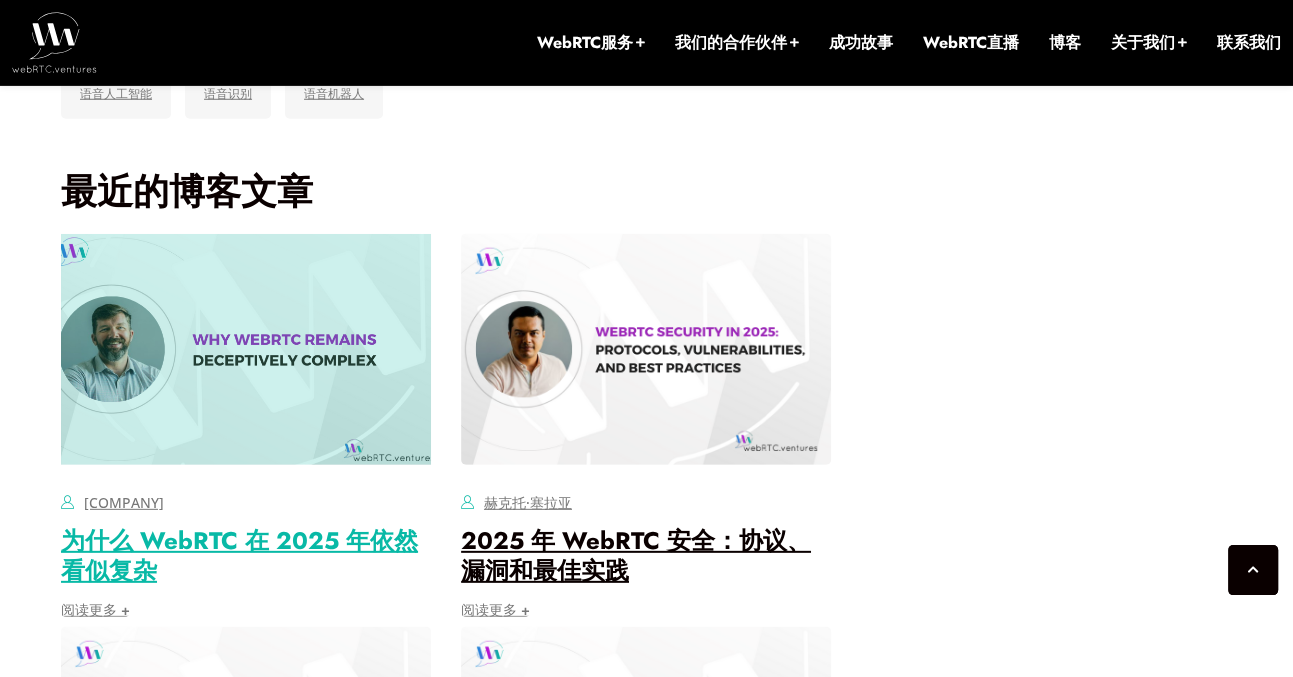 click on "为什么 WebRTC 在 2025 年依然看似复杂" at bounding box center [239, 555] 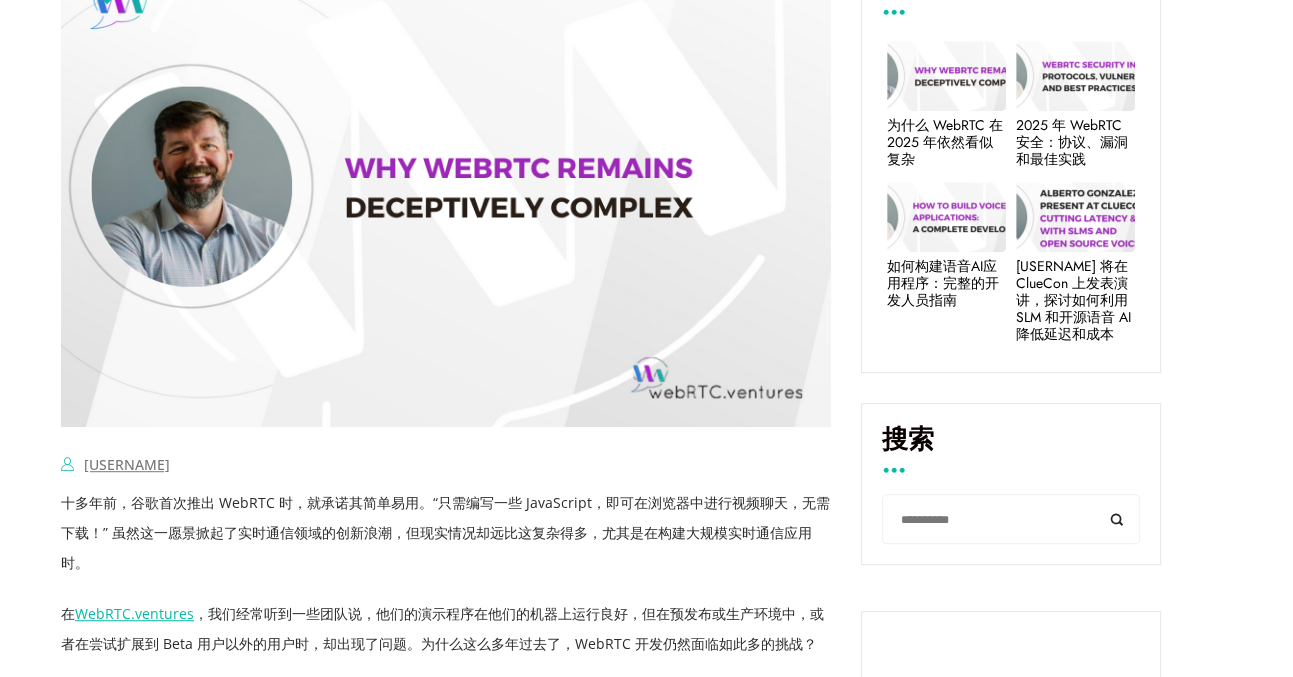 scroll, scrollTop: 901, scrollLeft: 0, axis: vertical 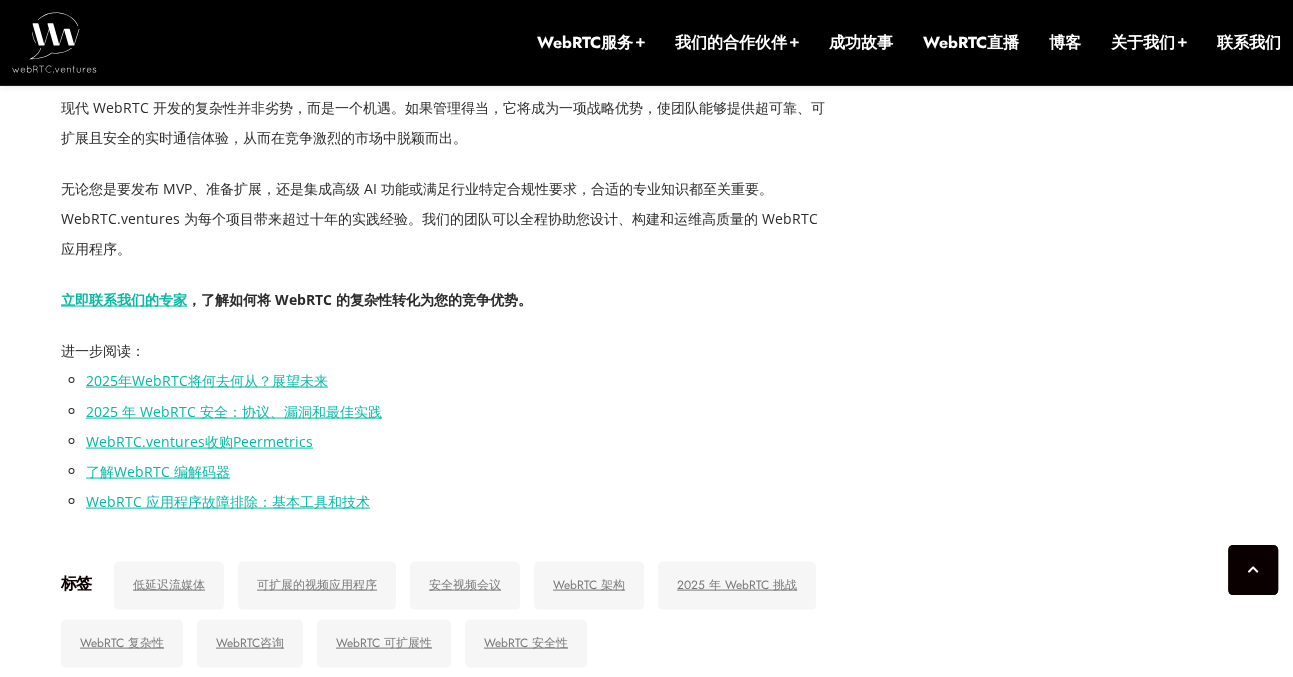click on "WebRTC 编解码器" at bounding box center [172, 471] 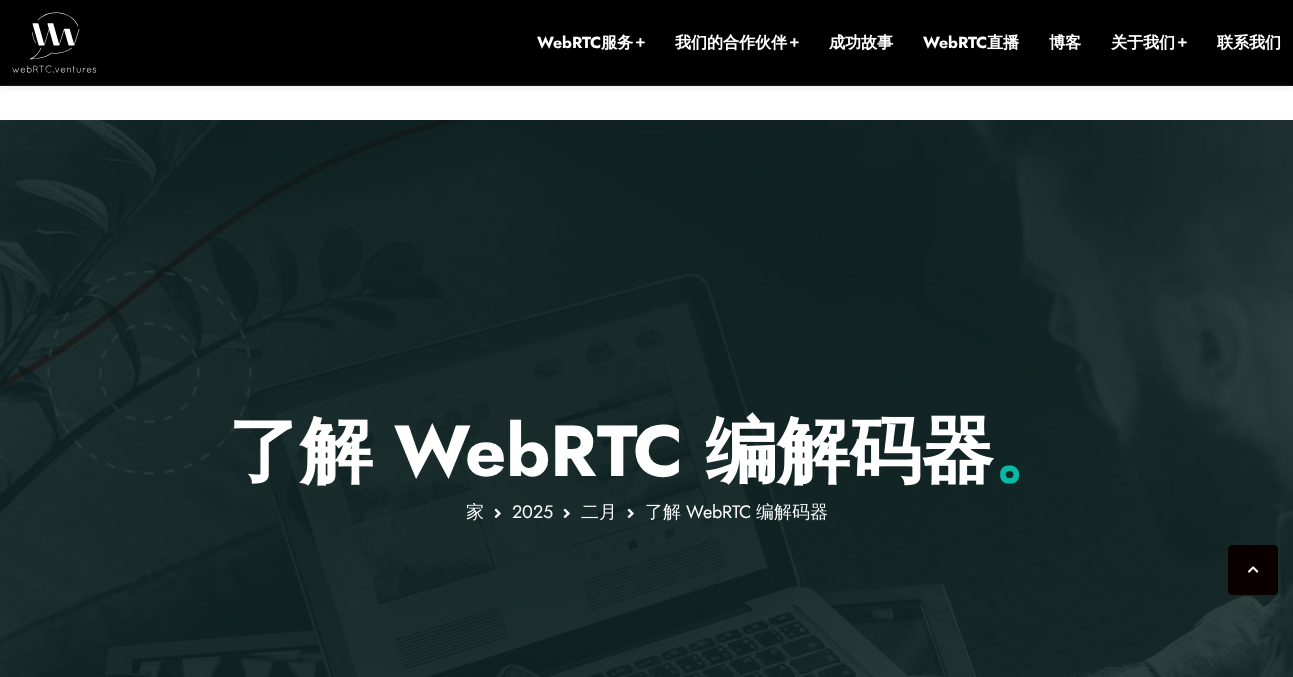 scroll, scrollTop: 598, scrollLeft: 0, axis: vertical 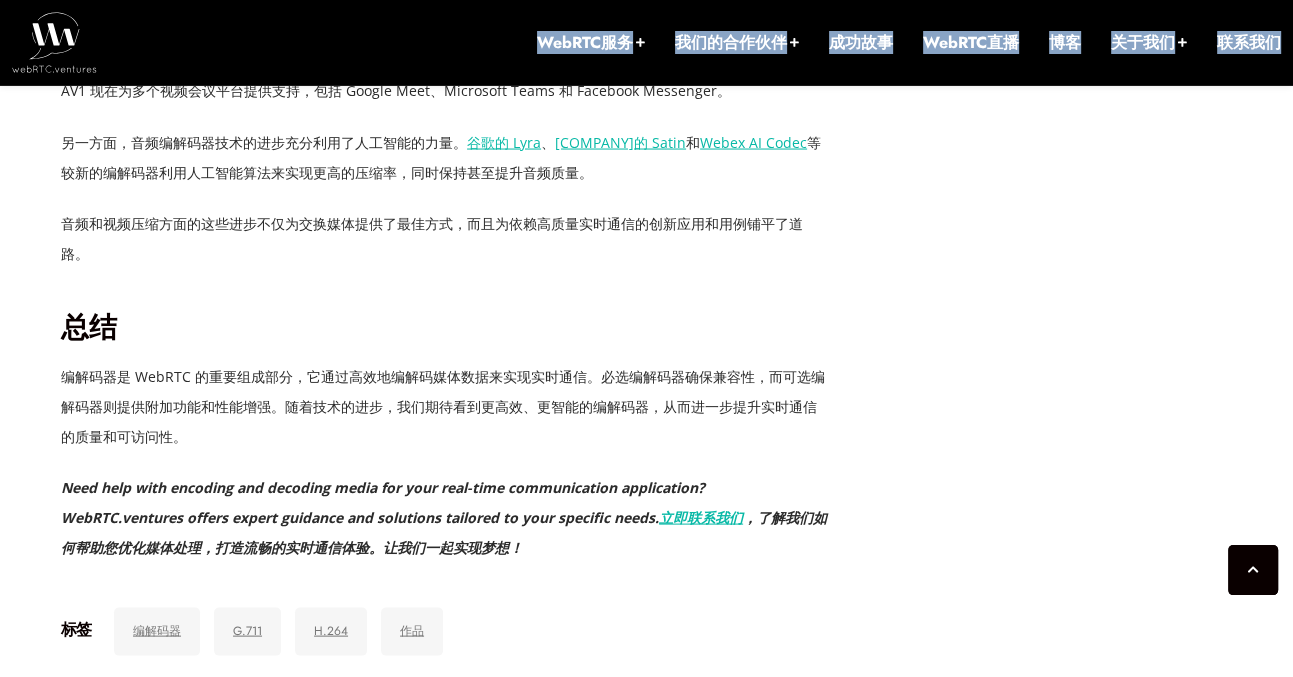 drag, startPoint x: 68, startPoint y: 216, endPoint x: 382, endPoint y: 101, distance: 334.39648 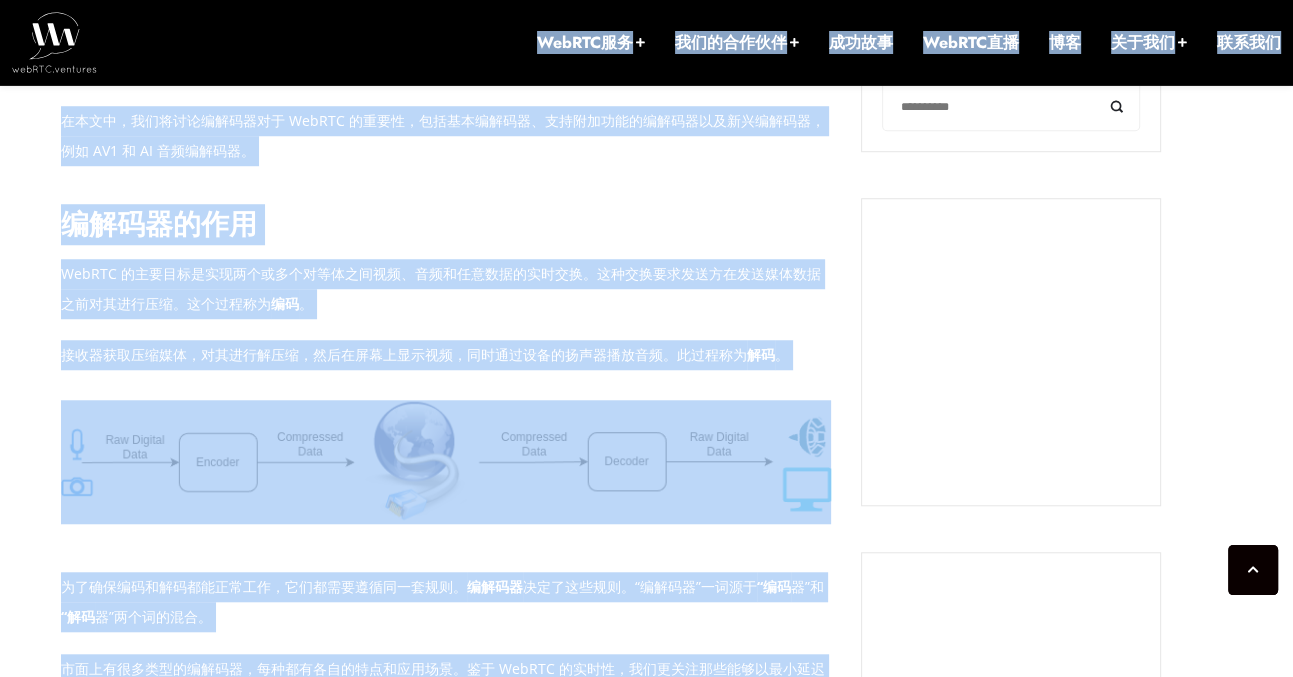 scroll, scrollTop: 1111, scrollLeft: 0, axis: vertical 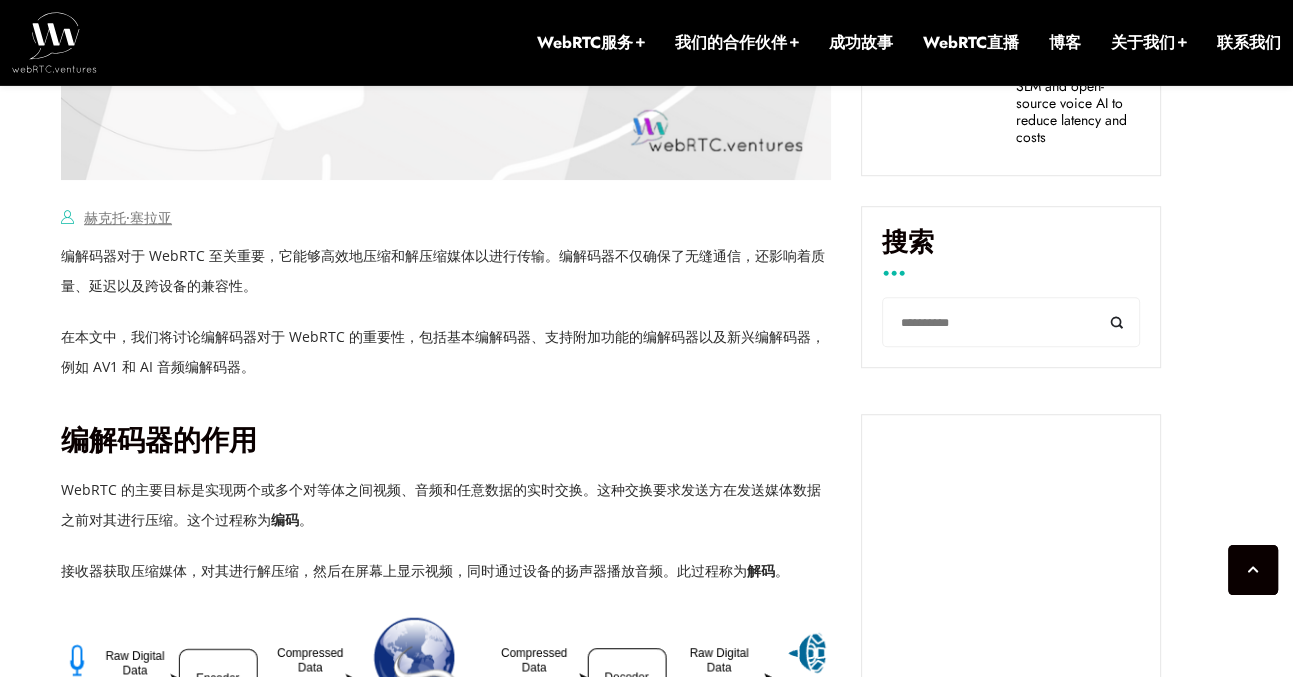 click on "编解码器对于 WebRTC 至关重要，它能够高效地压缩和解压缩媒体以进行传输。编解码器不仅确保了无缝通信，还影响着质量、延迟以及跨设备的兼容性。" at bounding box center [443, 270] 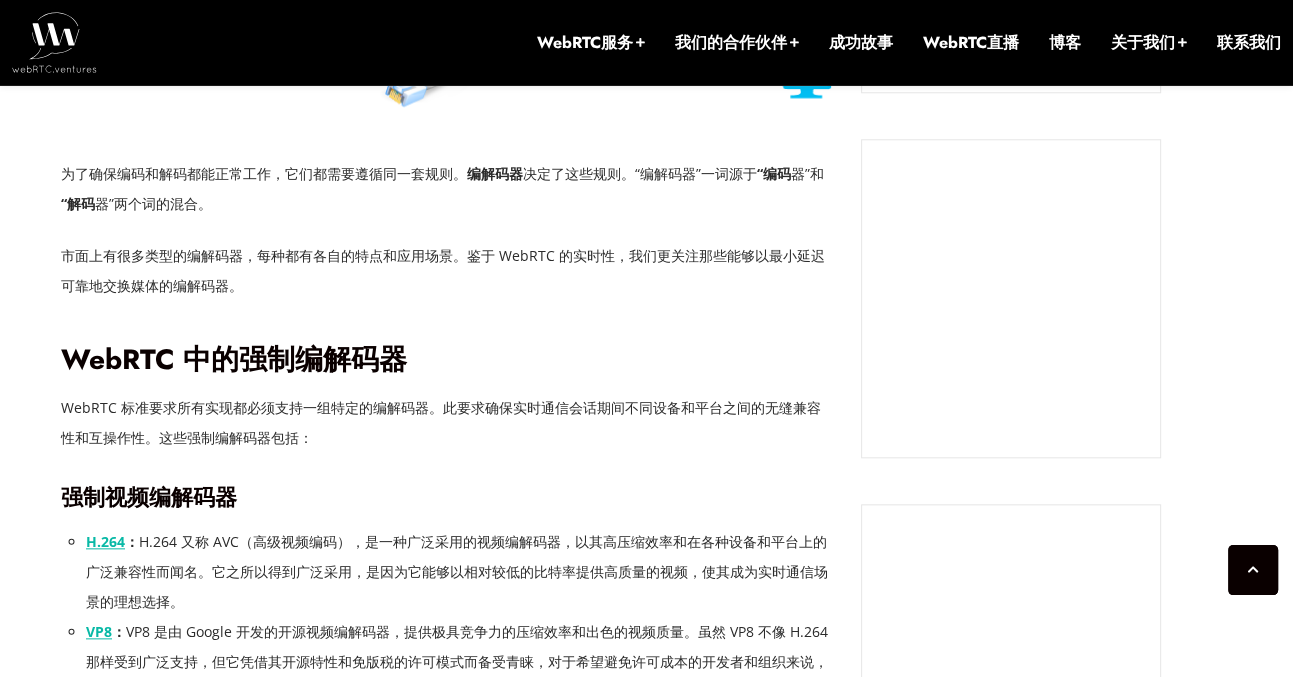 scroll, scrollTop: 1752, scrollLeft: 0, axis: vertical 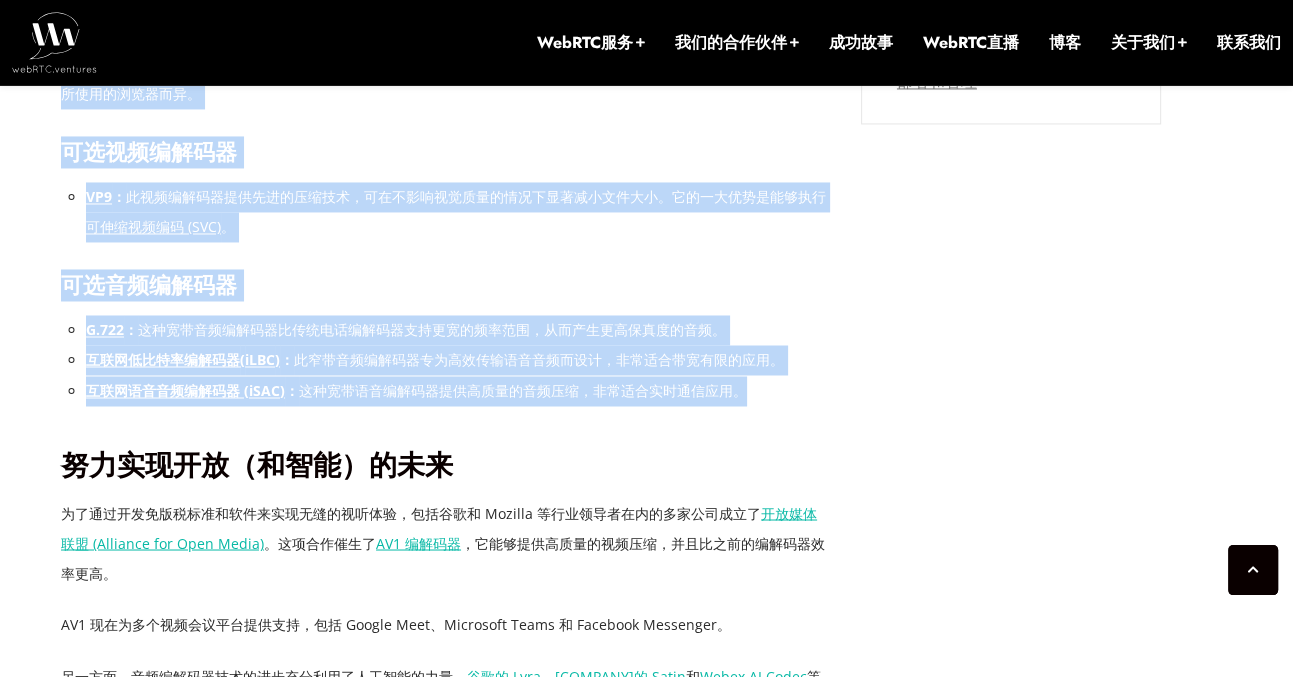 drag, startPoint x: 63, startPoint y: 344, endPoint x: 760, endPoint y: 395, distance: 698.86334 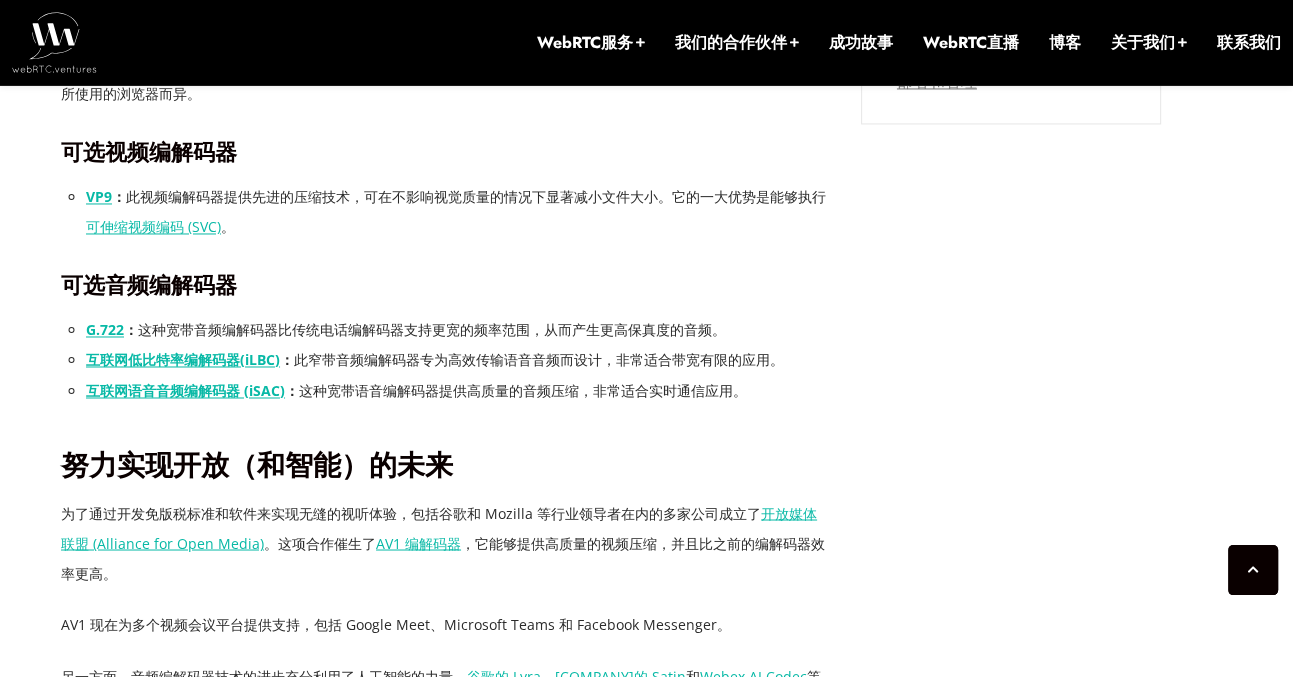 click on "努力实现开放（和智能）的未来" at bounding box center [446, 465] 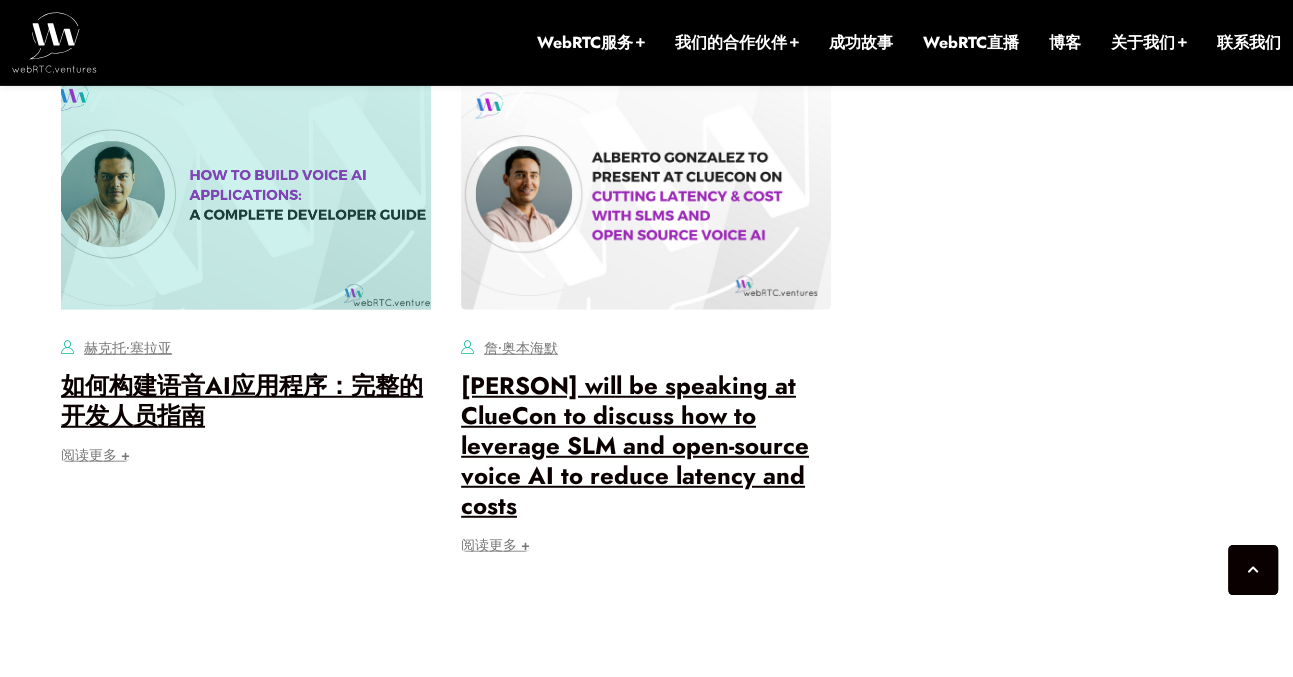 scroll, scrollTop: 4514, scrollLeft: 0, axis: vertical 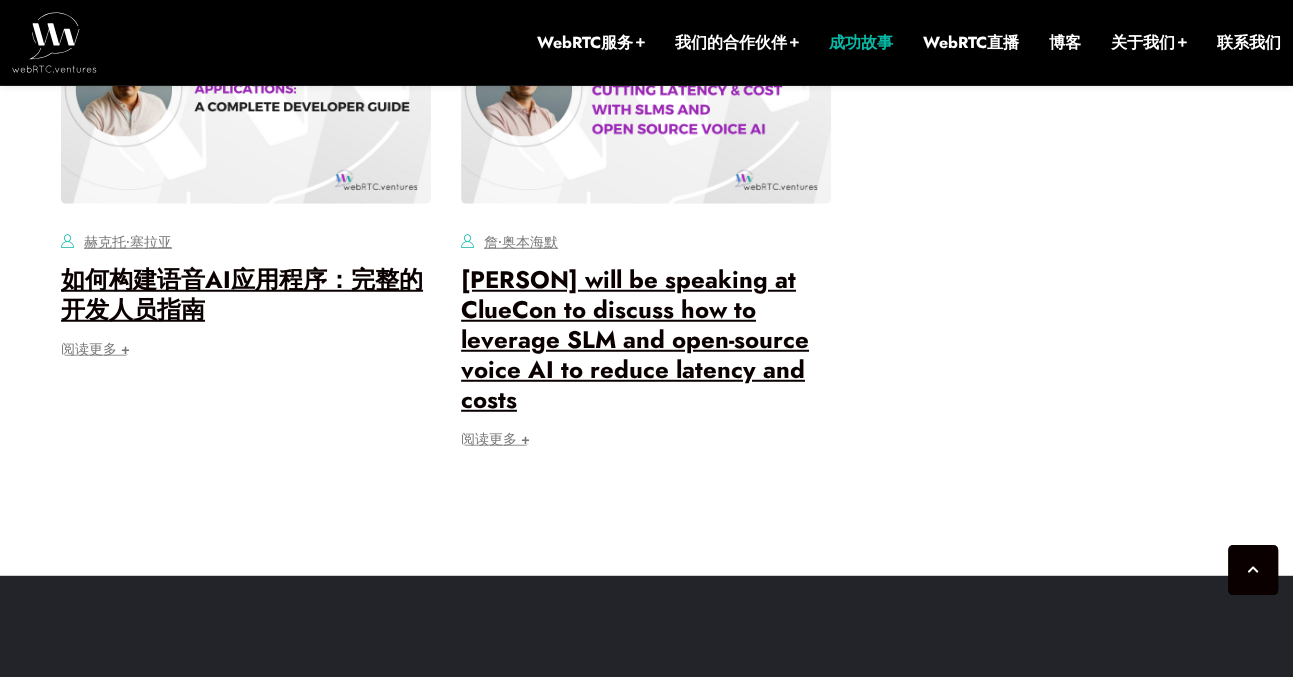 click on "成功故事" at bounding box center (861, 42) 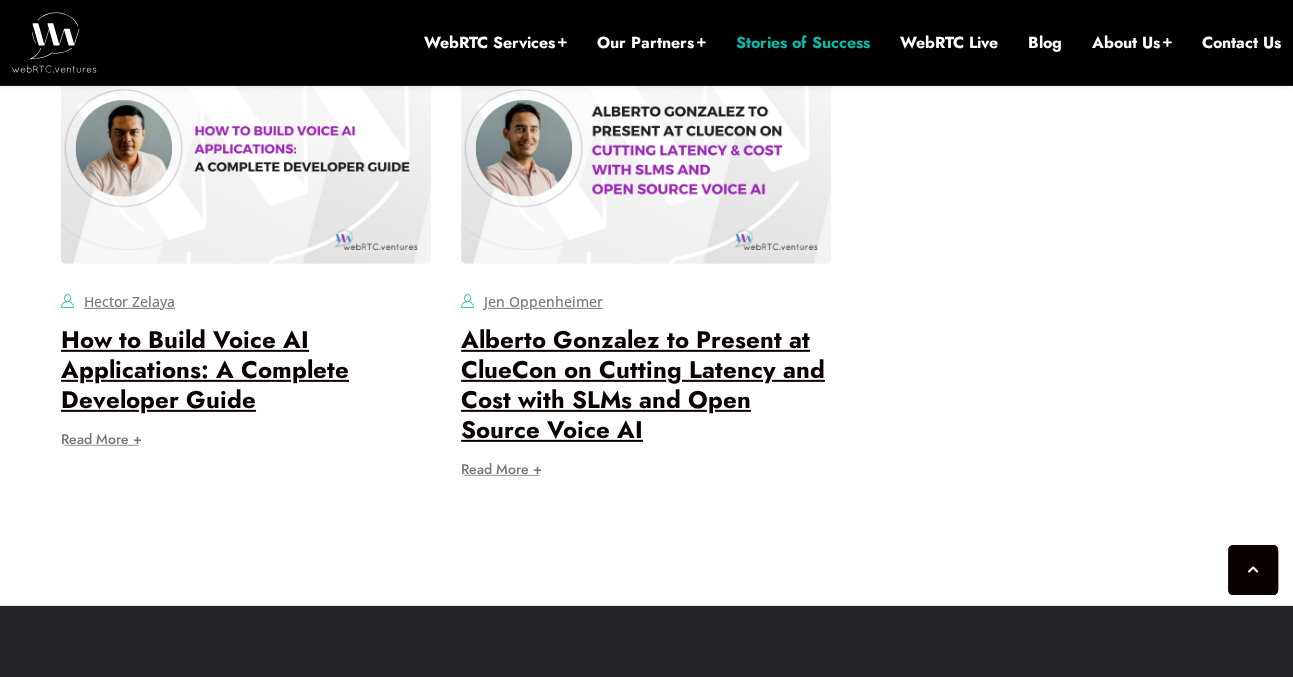 scroll, scrollTop: 4514, scrollLeft: 0, axis: vertical 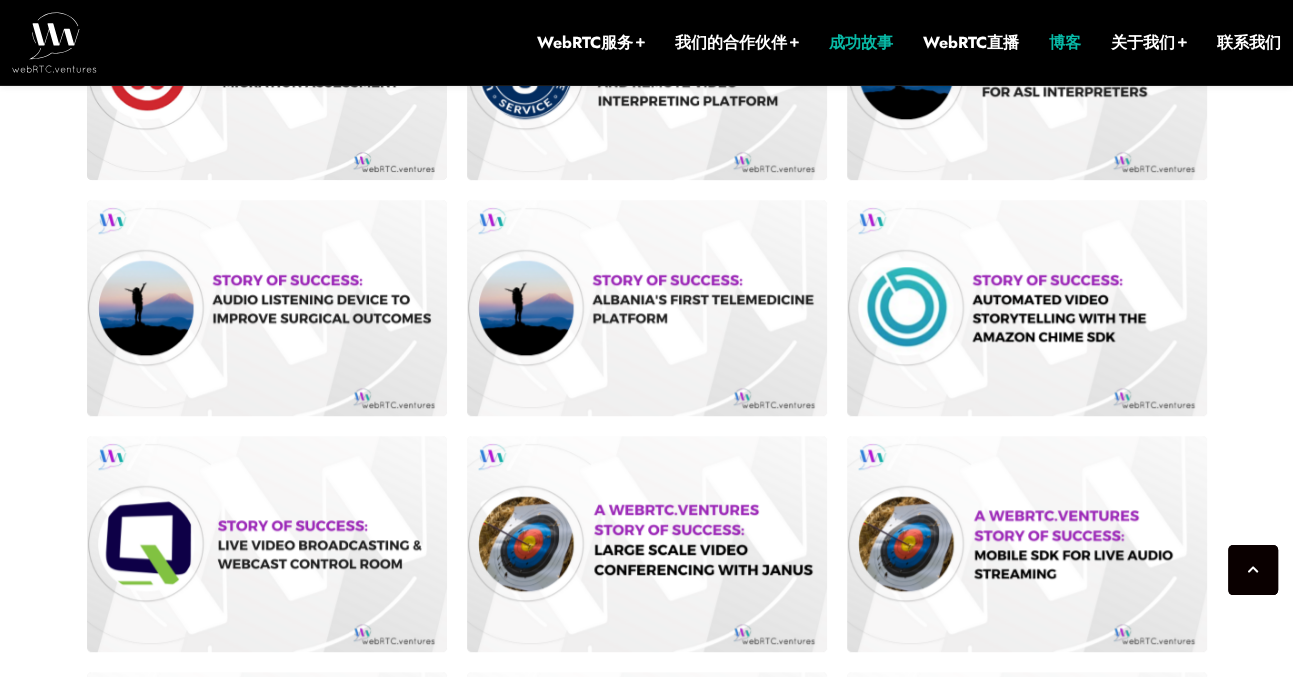 click on "博客" at bounding box center [1065, 42] 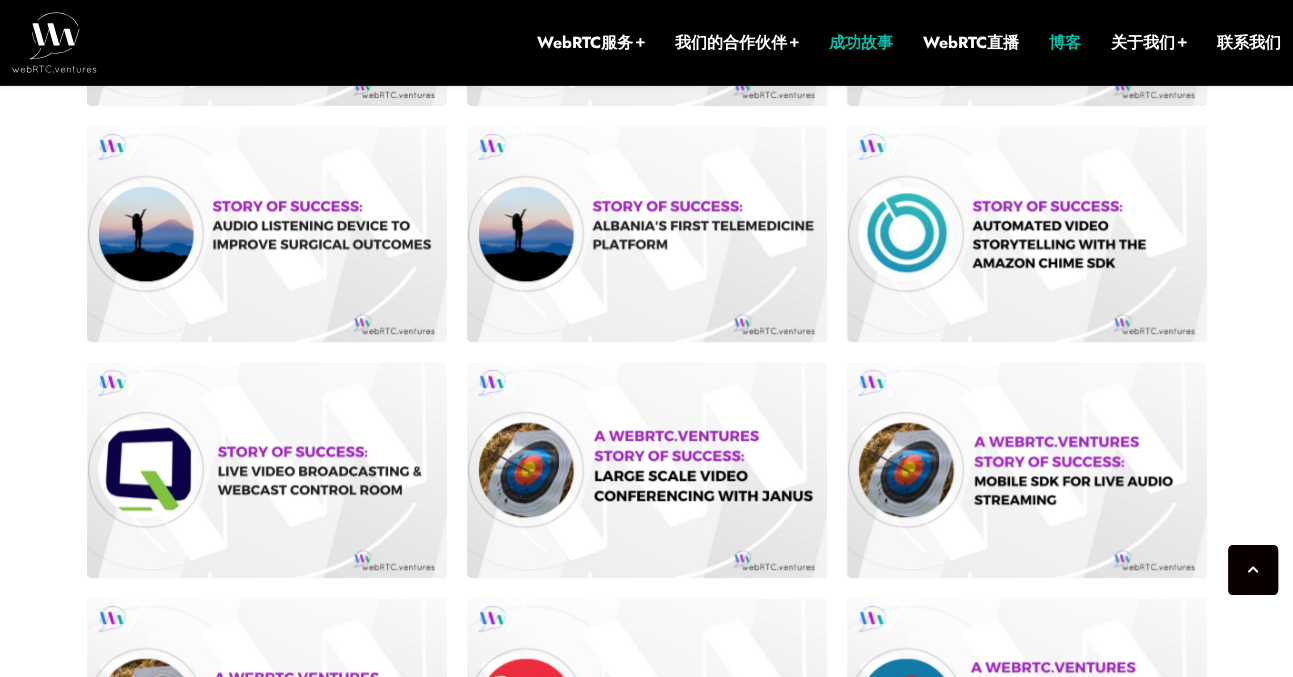 scroll, scrollTop: 1154, scrollLeft: 0, axis: vertical 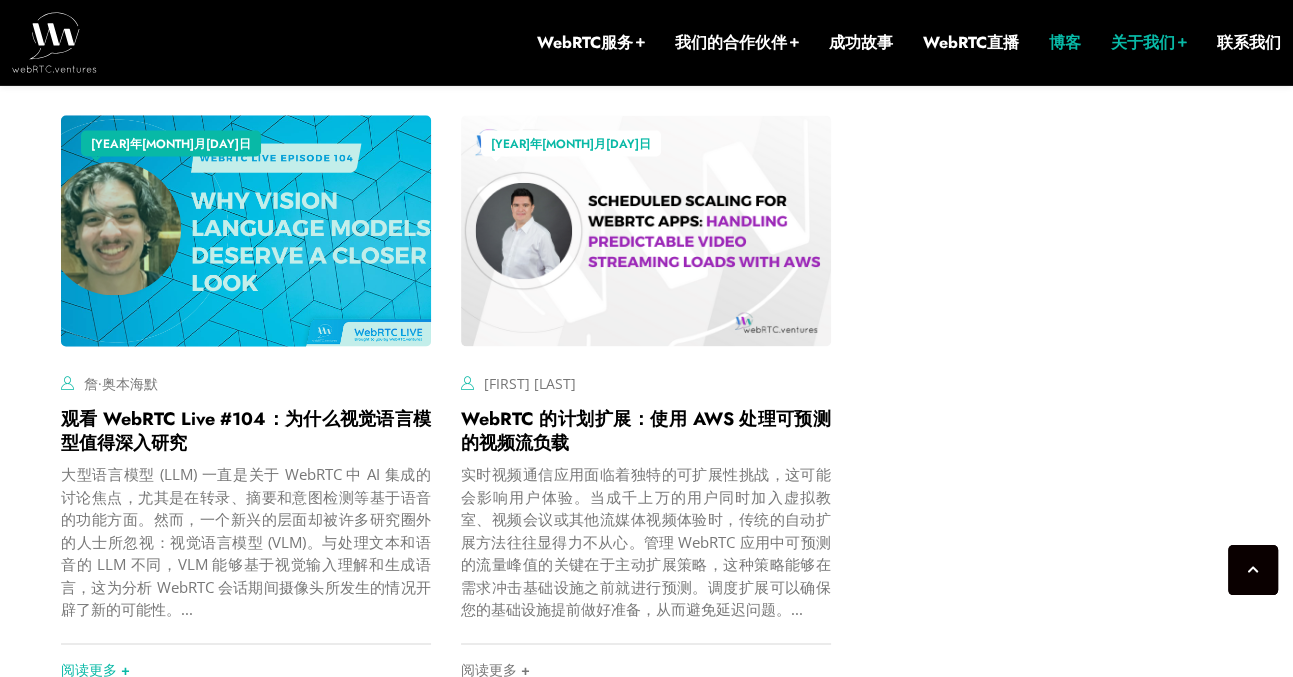 click at bounding box center (246, 230) 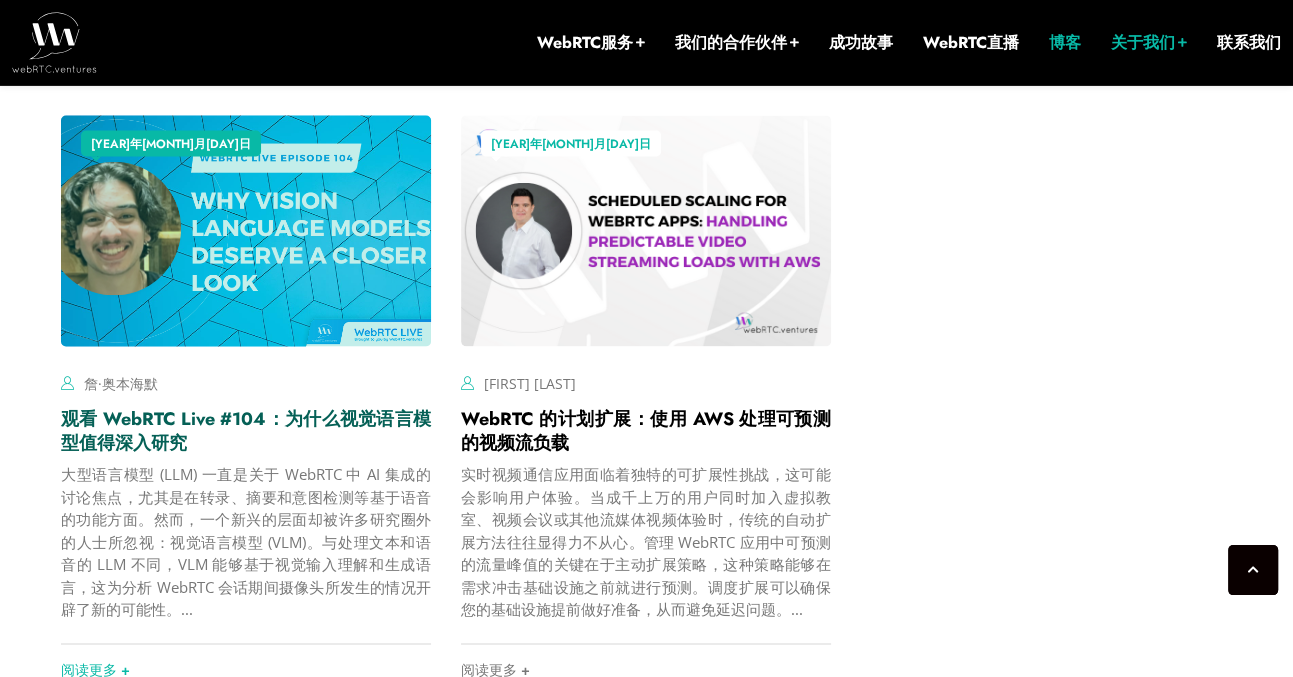 click on "观看 WebRTC Live #104：为什么视觉语言模型值得深入研究" at bounding box center (246, 430) 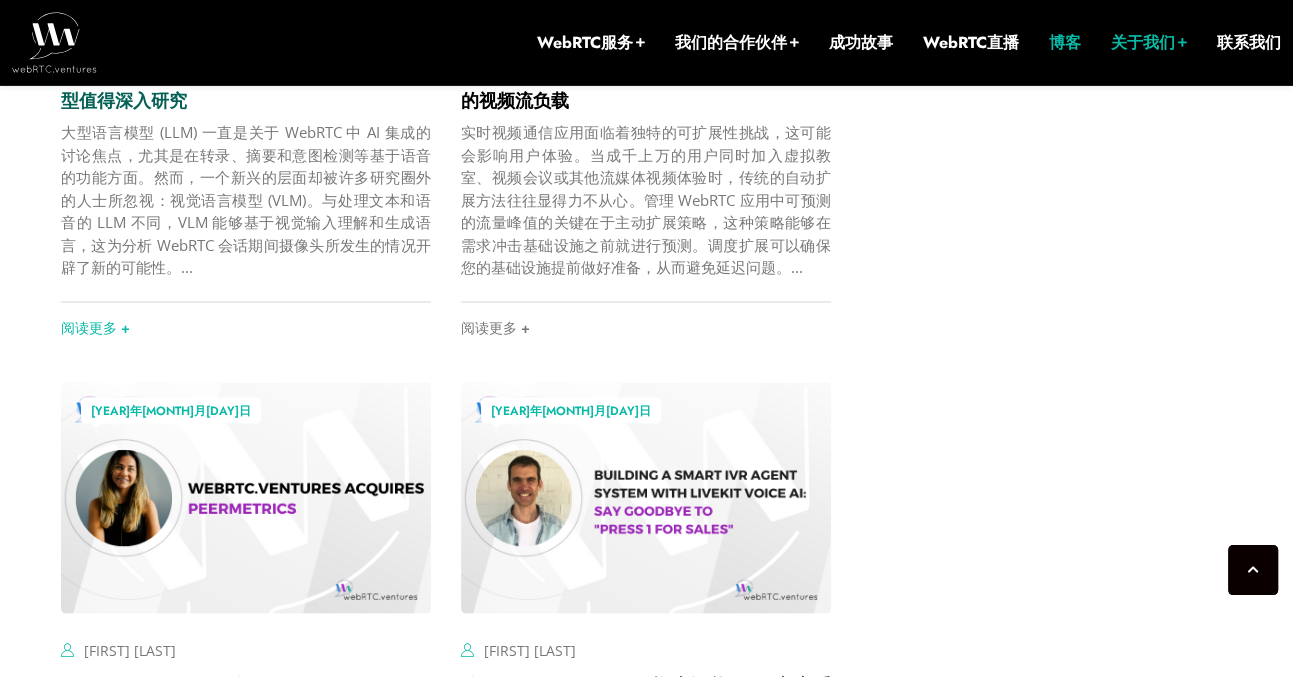 scroll, scrollTop: 3221, scrollLeft: 0, axis: vertical 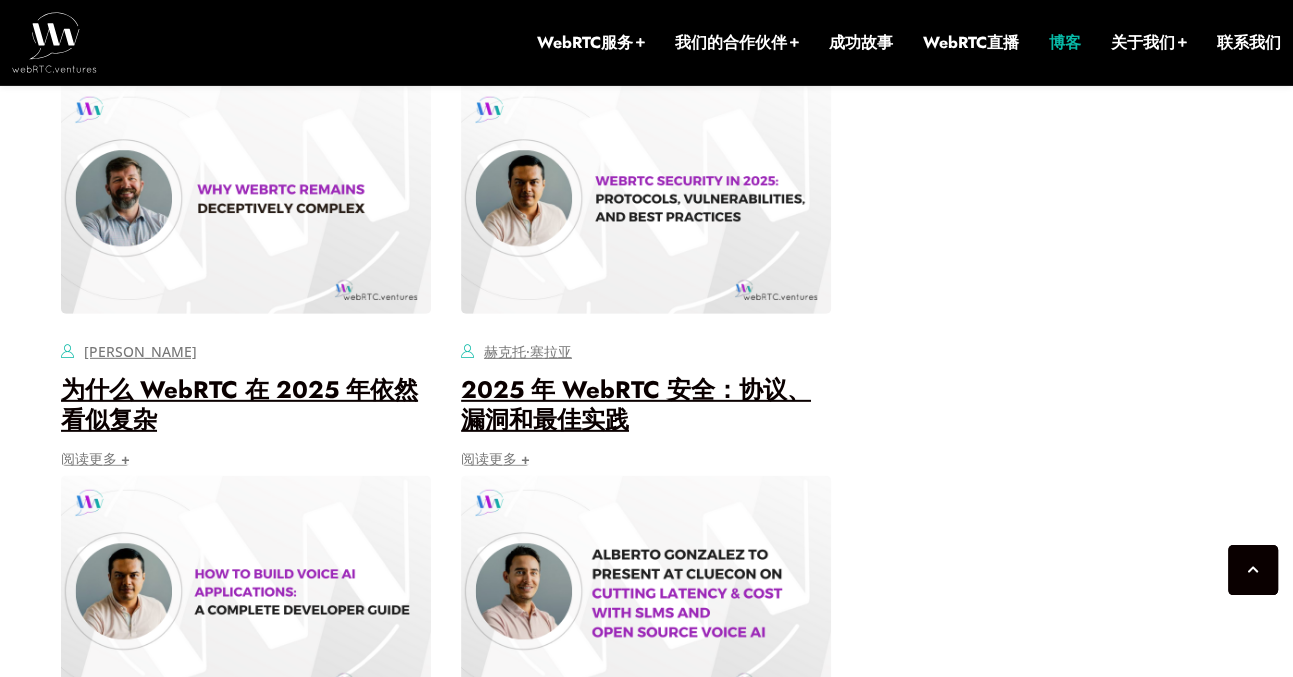click on "博客" at bounding box center (1065, 42) 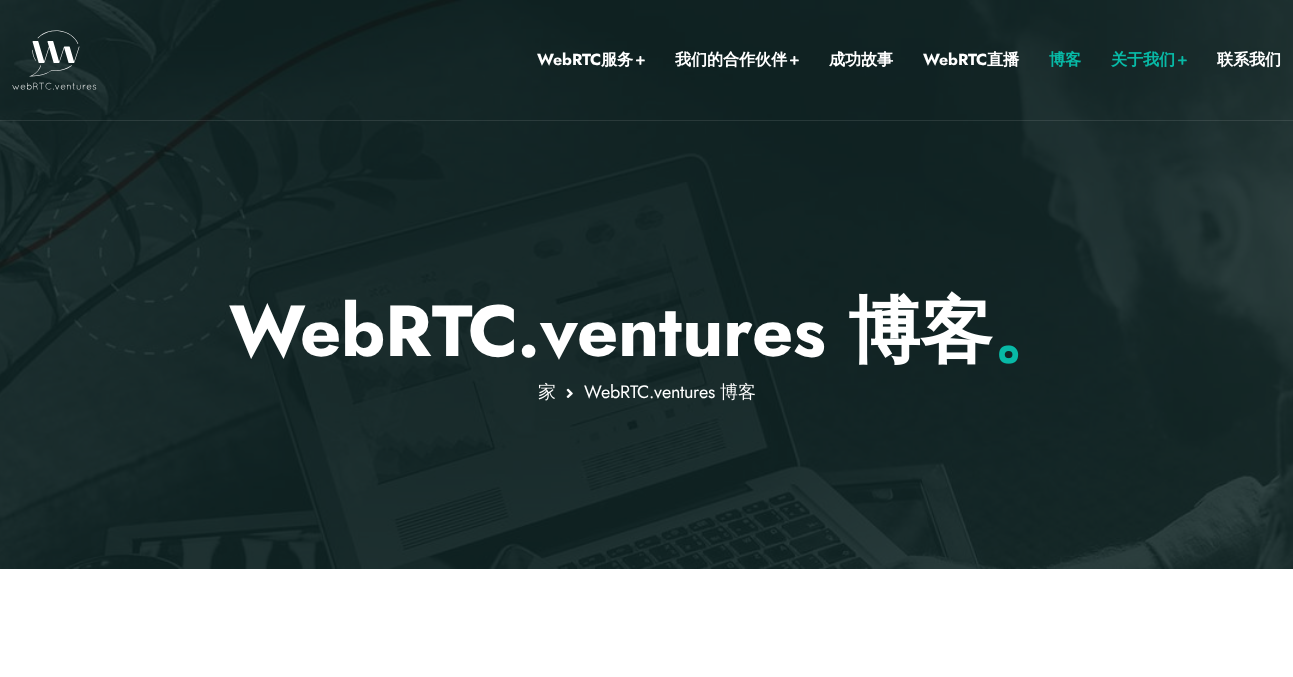 scroll, scrollTop: 288, scrollLeft: 0, axis: vertical 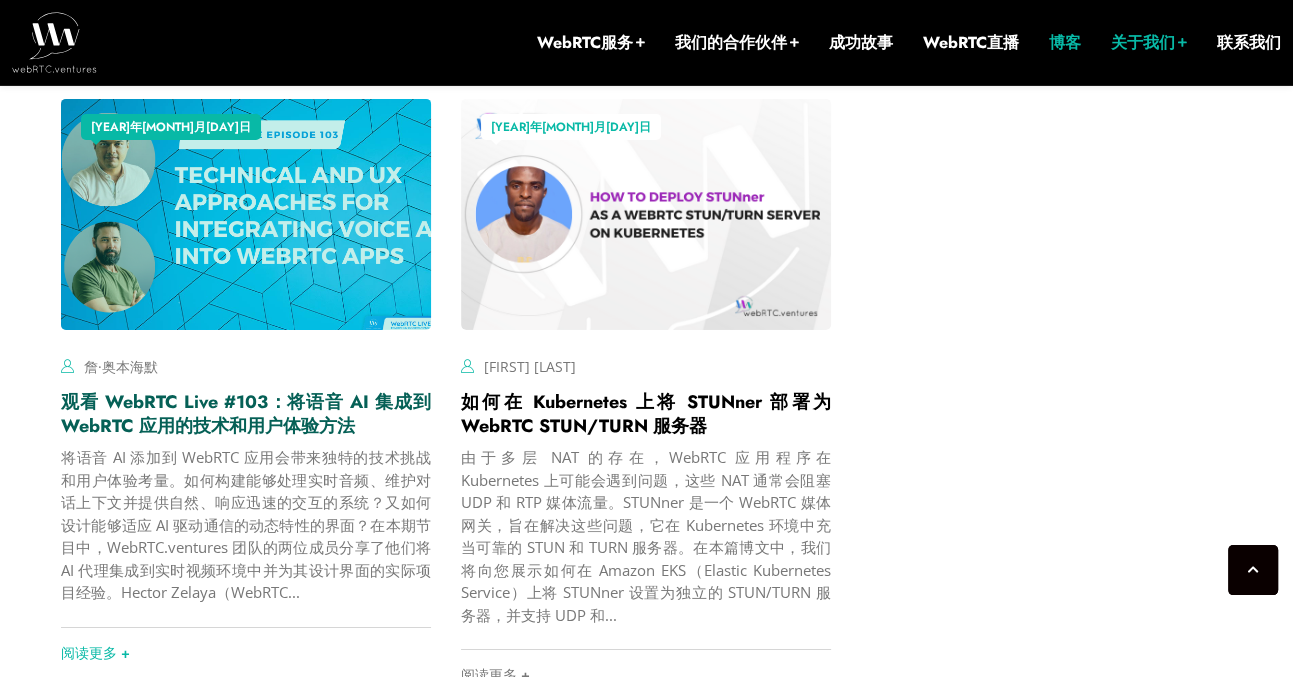 click on "观看 WebRTC Live #103：将语音 AI 集成到 WebRTC 应用的技术和用户体验方法" at bounding box center (246, 414) 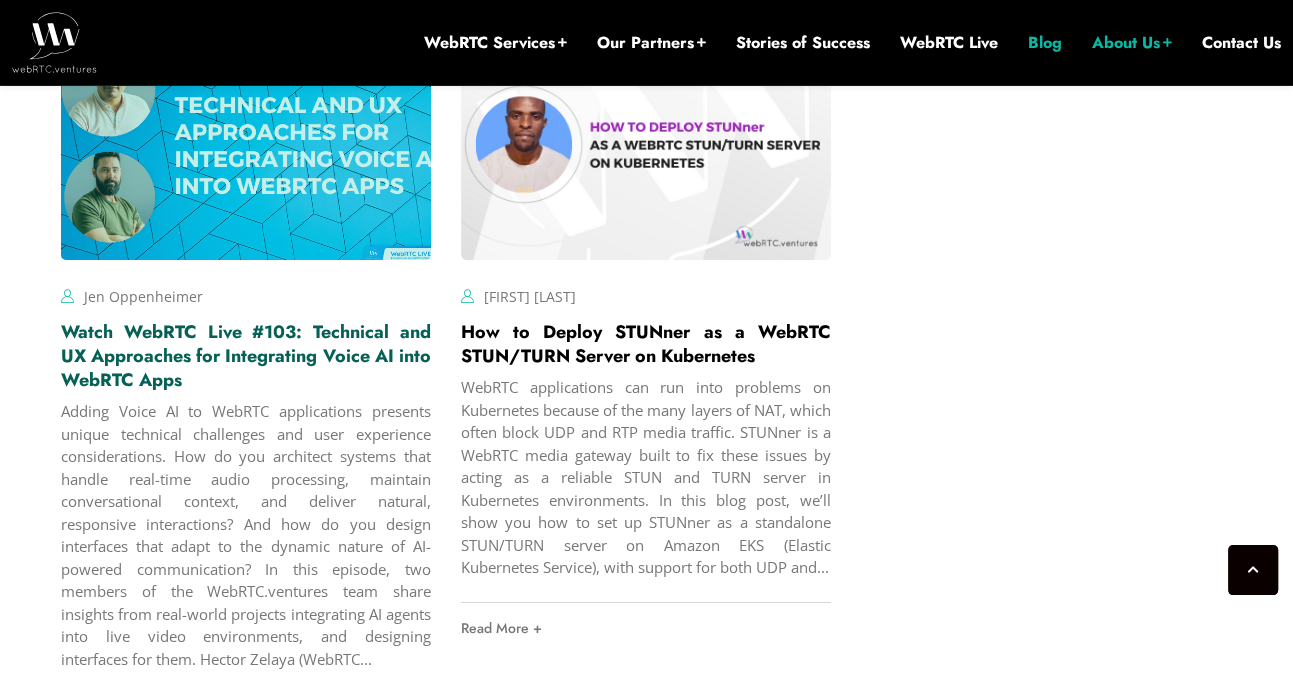 scroll, scrollTop: 5693, scrollLeft: 0, axis: vertical 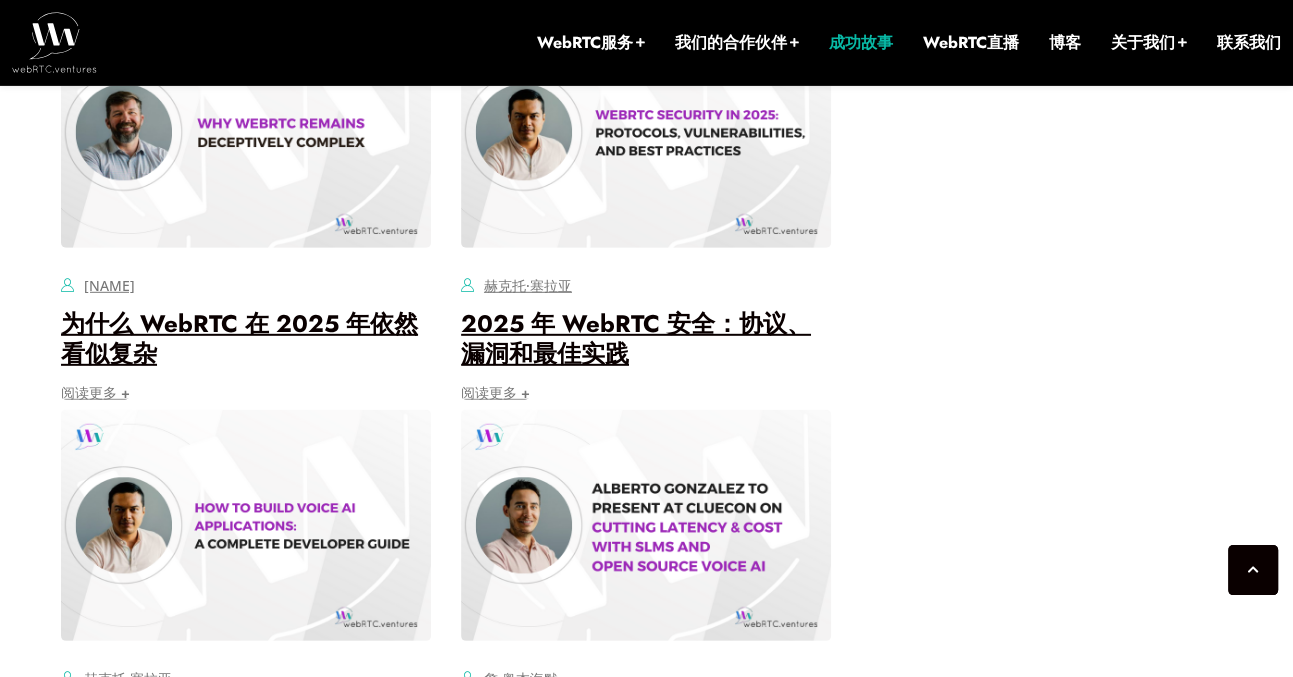 click on "成功故事" at bounding box center (861, 42) 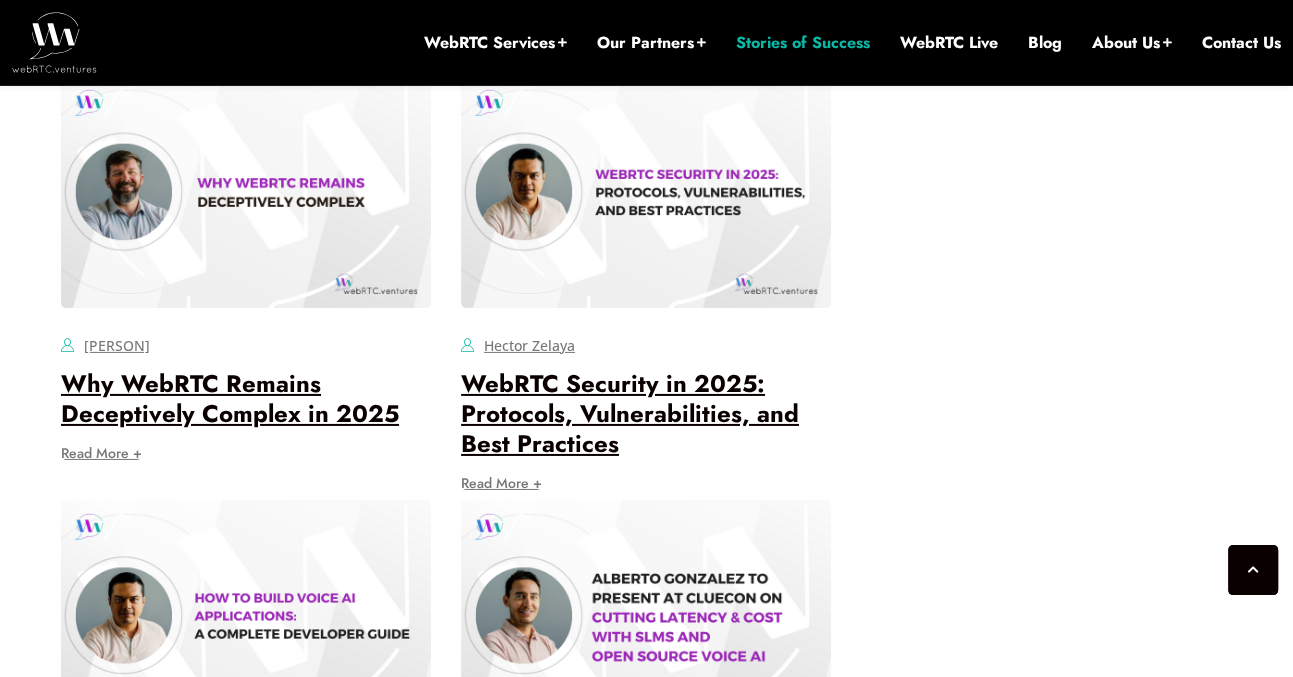 scroll, scrollTop: 4903, scrollLeft: 0, axis: vertical 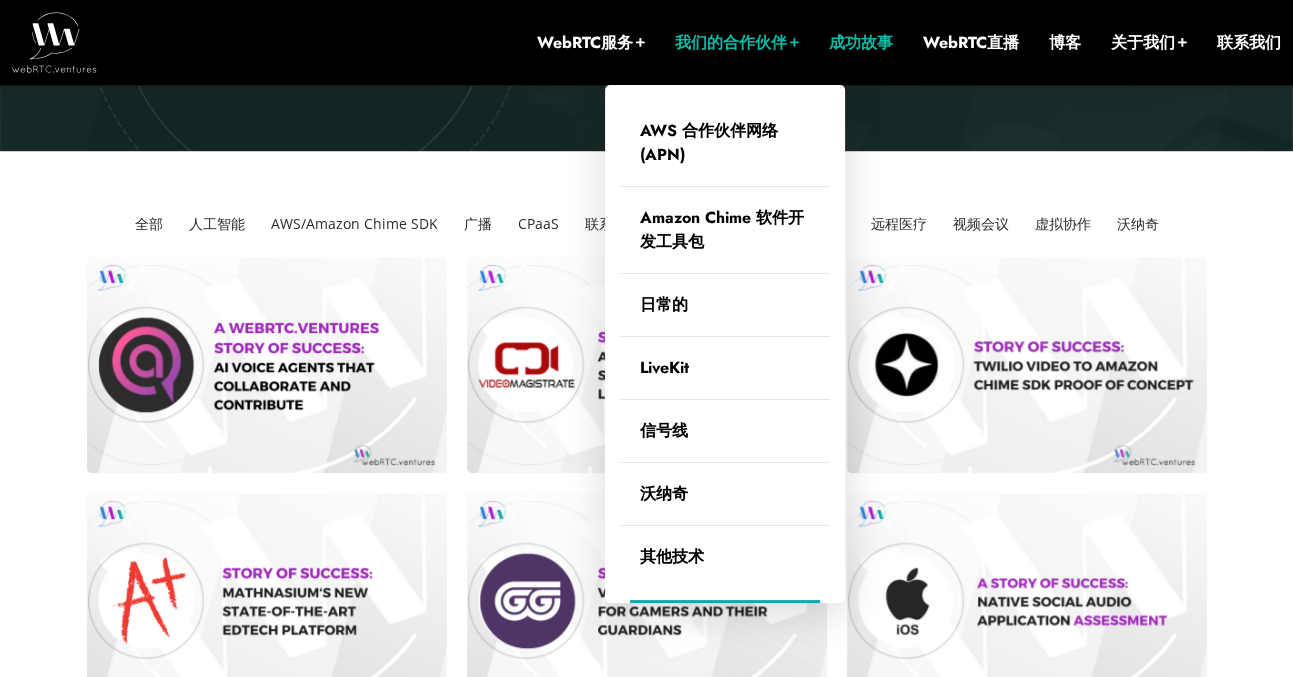 click on "我们的合作伙伴" at bounding box center (731, 42) 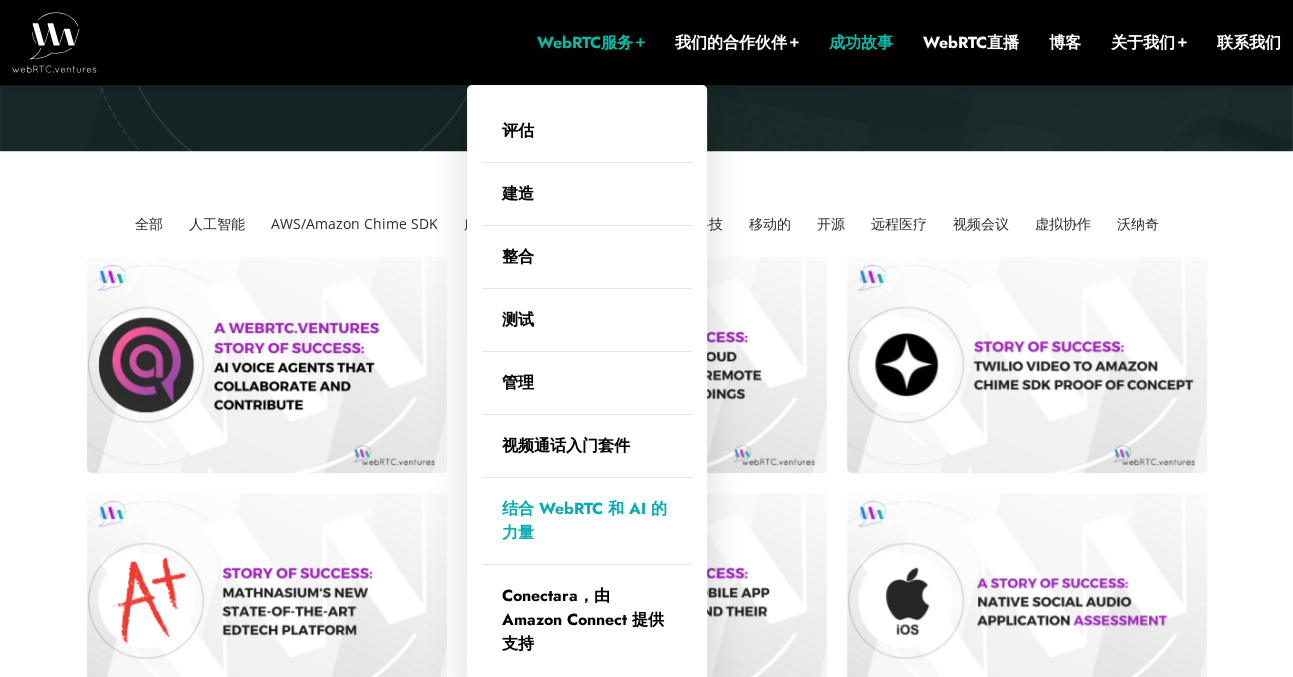 click on "结合 WebRTC 和 AI 的力量" at bounding box center [584, 520] 